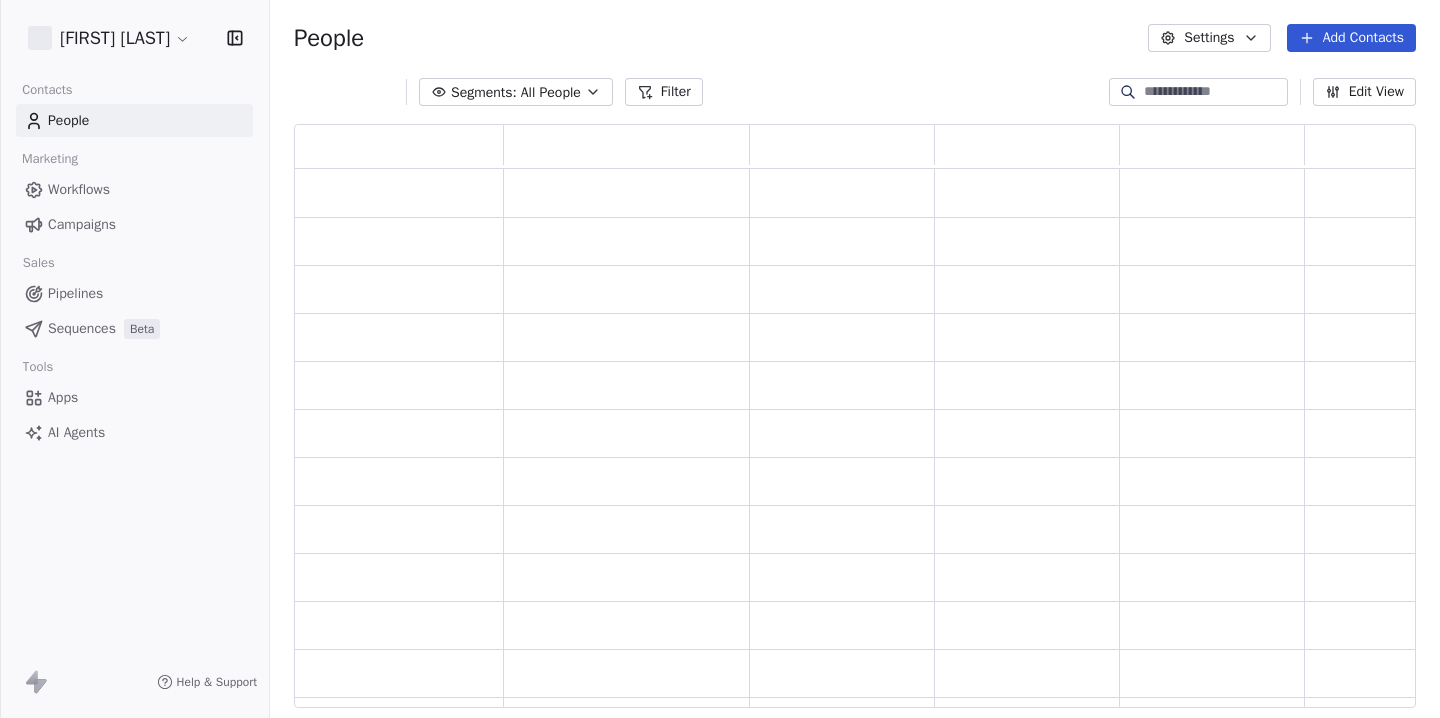scroll, scrollTop: 0, scrollLeft: 0, axis: both 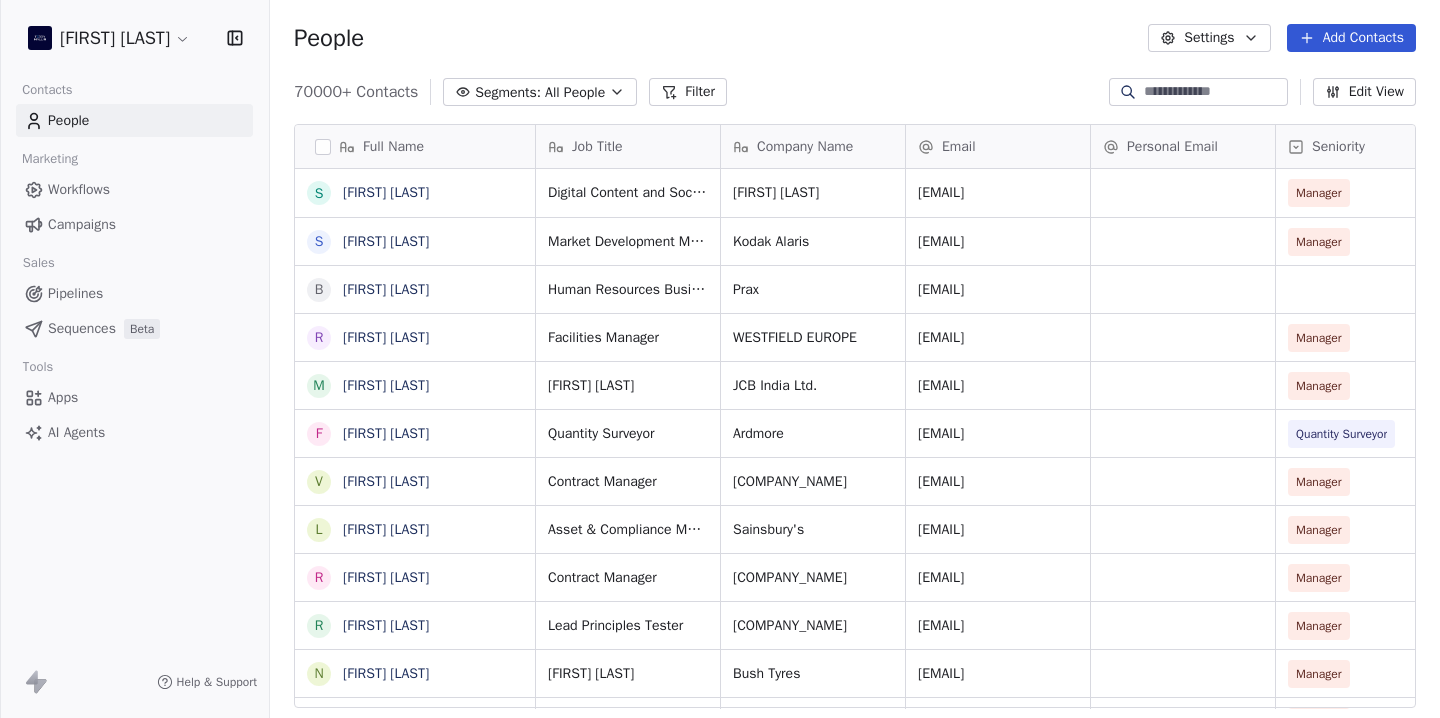 click on "Senior Systems Engineer Berkeley Group Plc [EMAIL] Manager Commercial & Sales Construction Market Development Manager Kodak Alaris Manager Prax Sse" at bounding box center (720, 359) 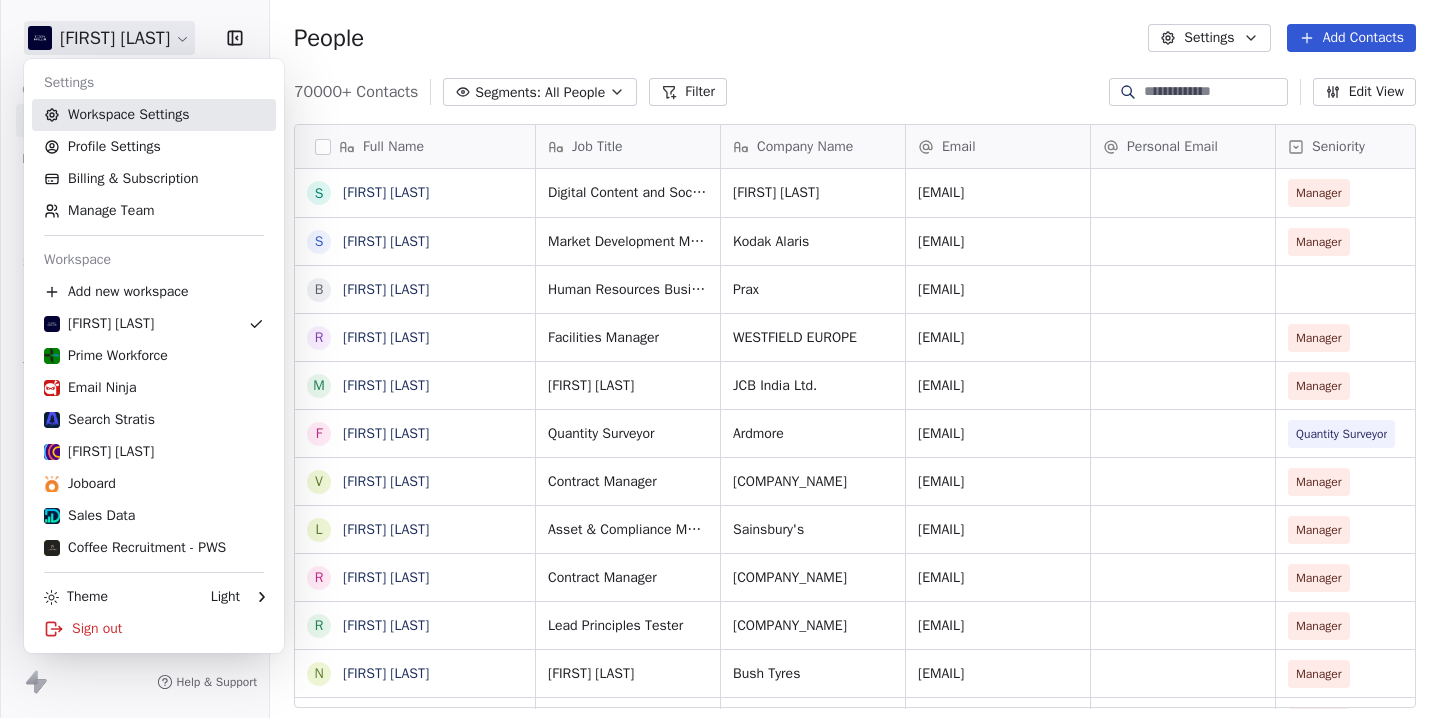 click on "Workspace Settings" at bounding box center (154, 115) 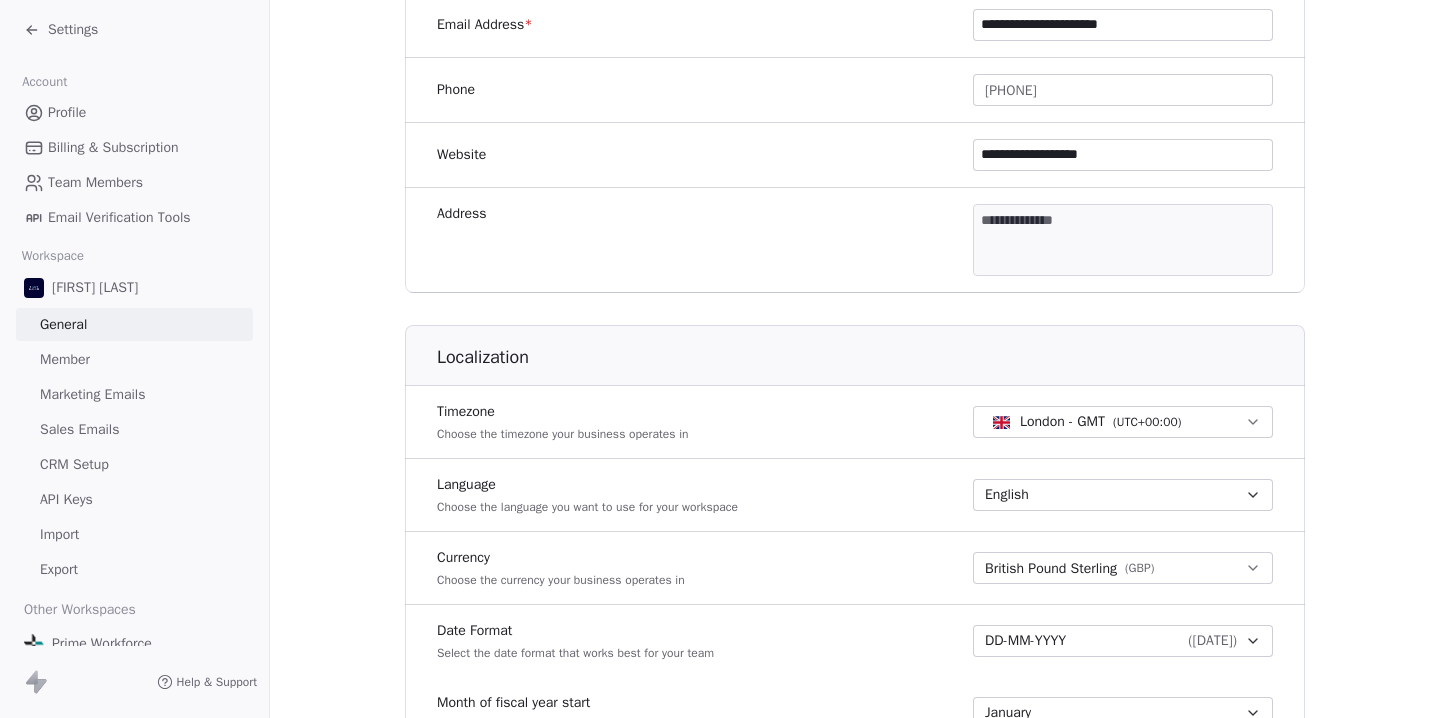 scroll, scrollTop: 867, scrollLeft: 0, axis: vertical 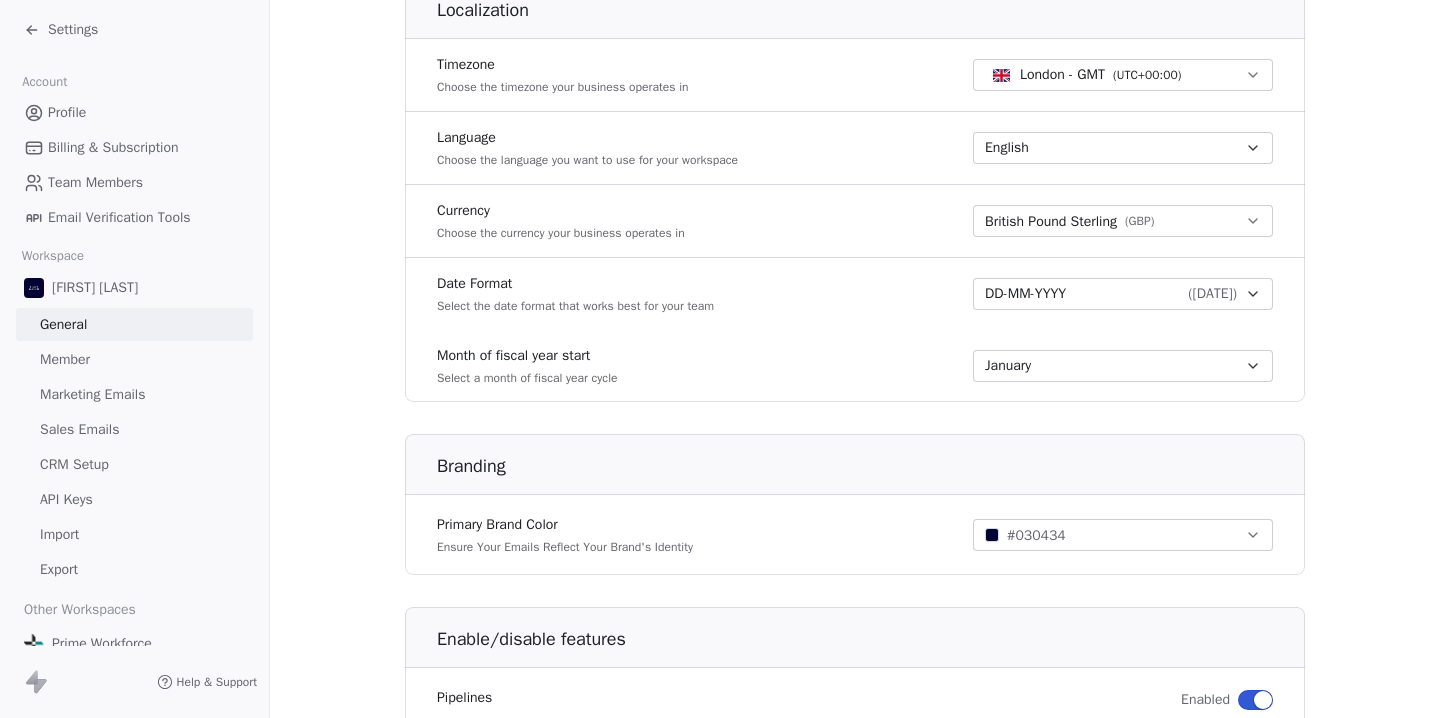 click on "Member" at bounding box center [65, 359] 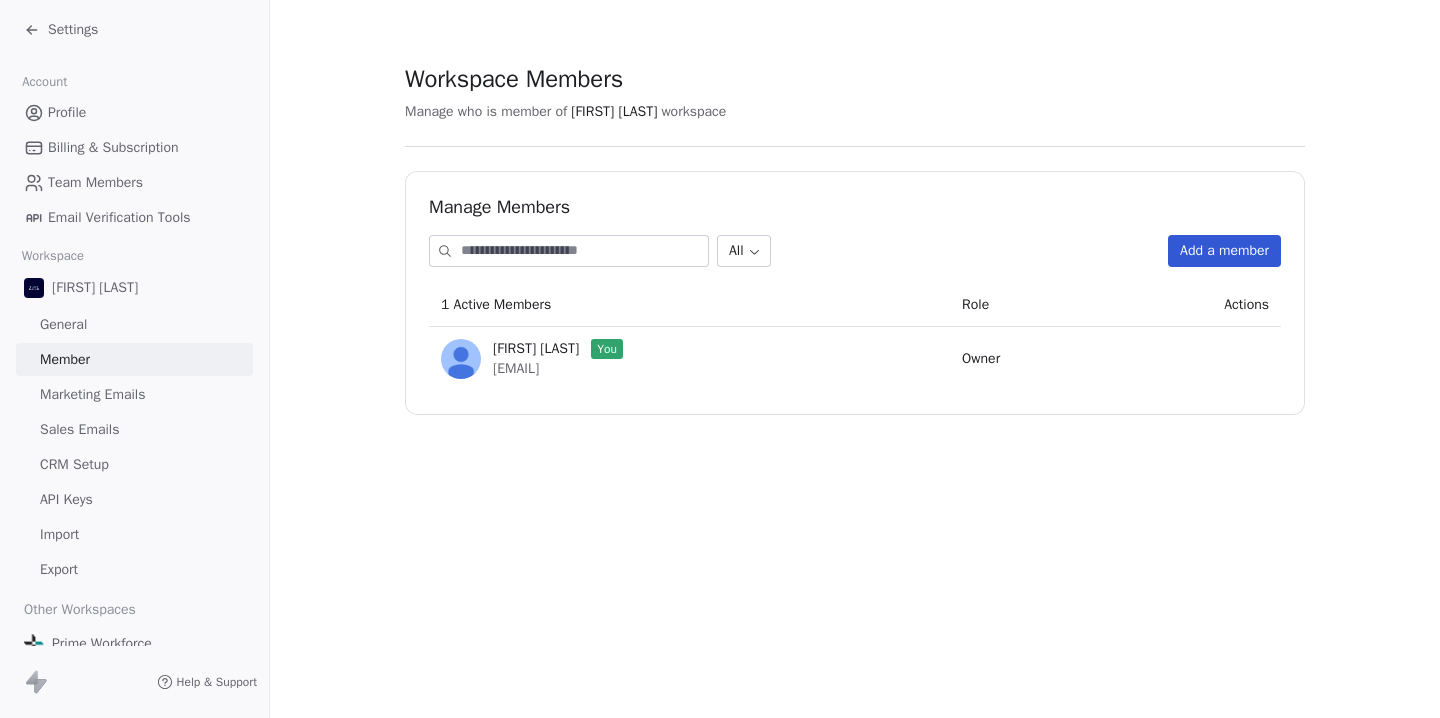 click on "Marketing Emails" at bounding box center [92, 394] 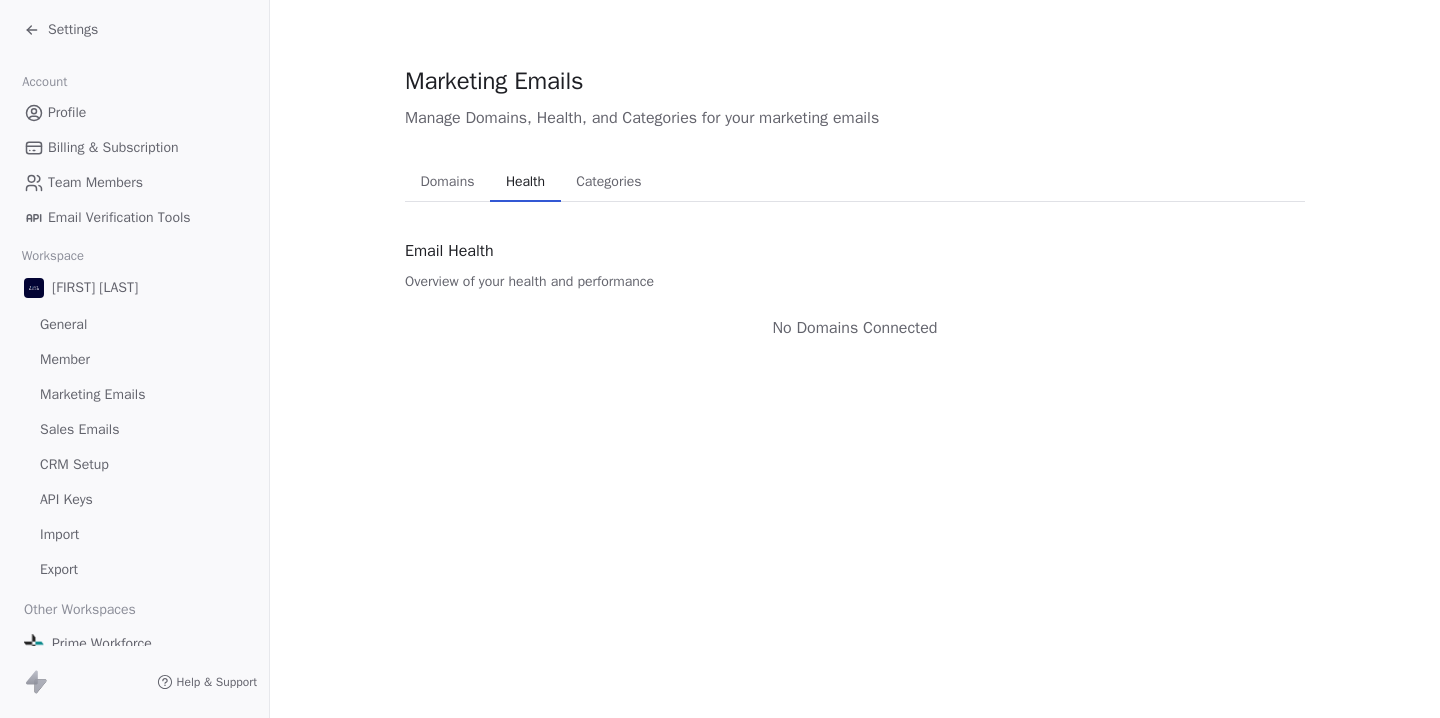 click on "Domains" at bounding box center (448, 182) 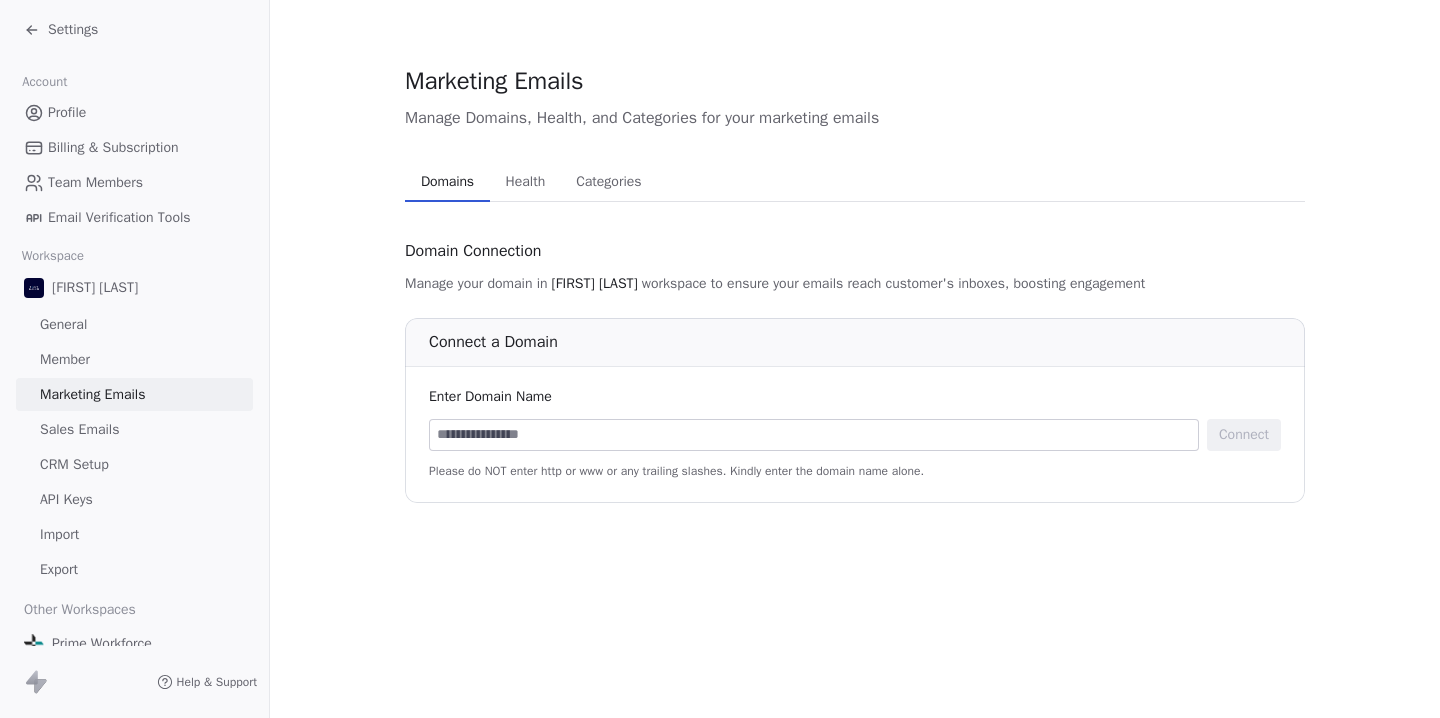 click on "Sales Emails" at bounding box center [79, 429] 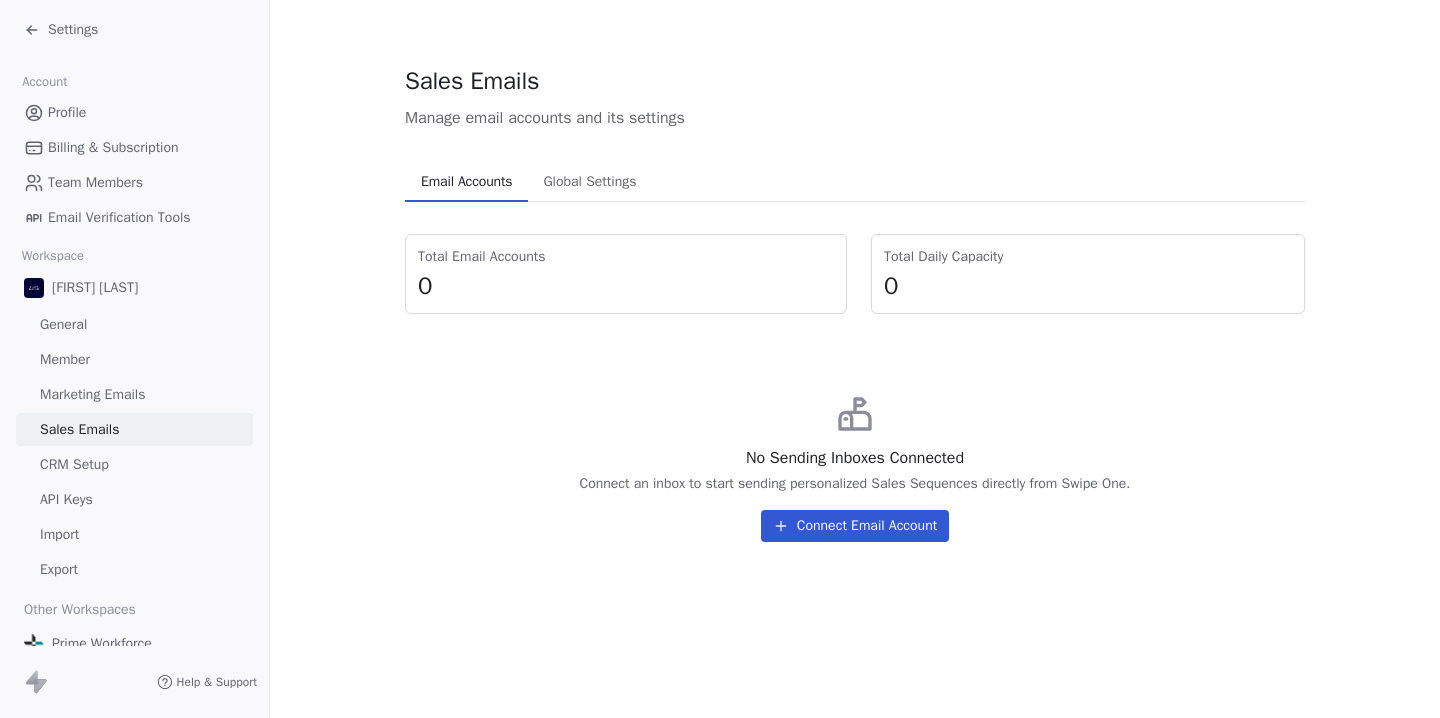click on "CRM Setup" at bounding box center (74, 464) 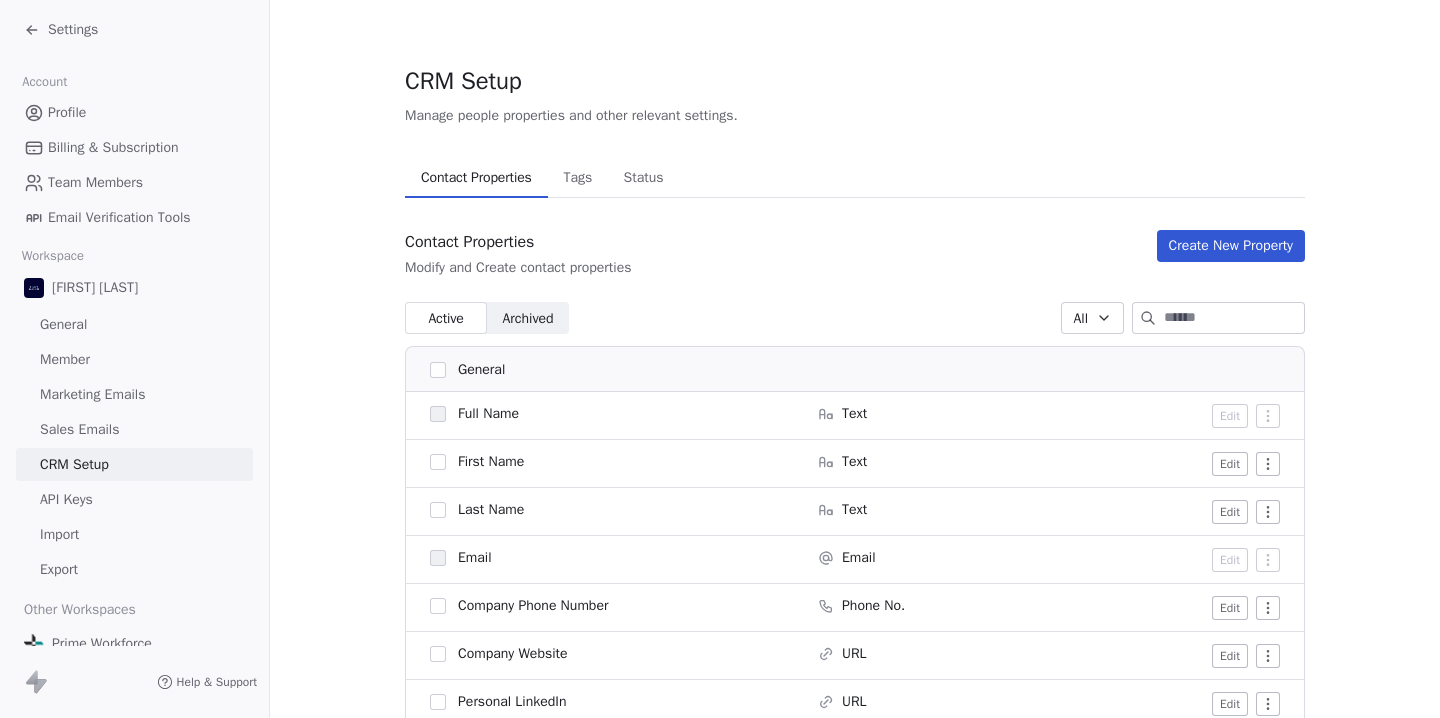 scroll, scrollTop: 244, scrollLeft: 0, axis: vertical 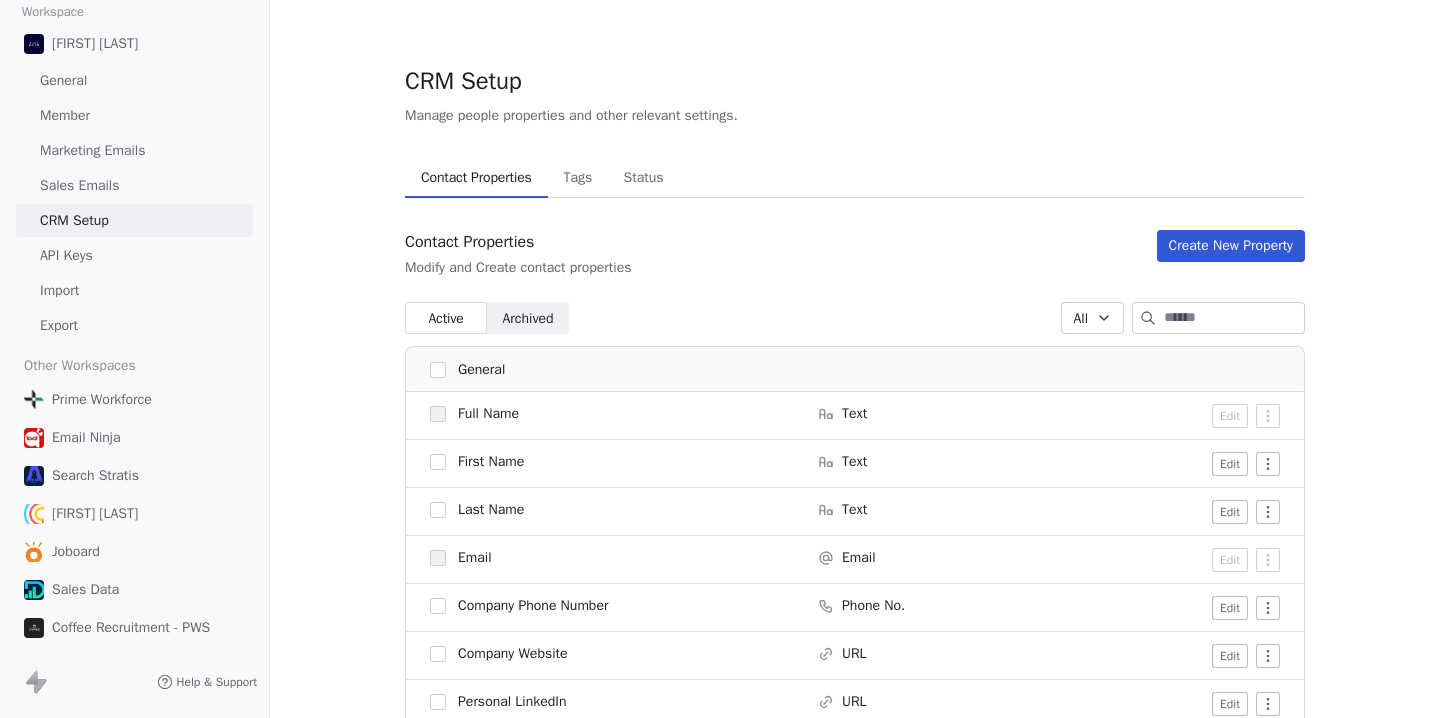 click on "Prime Workforce" at bounding box center [102, 400] 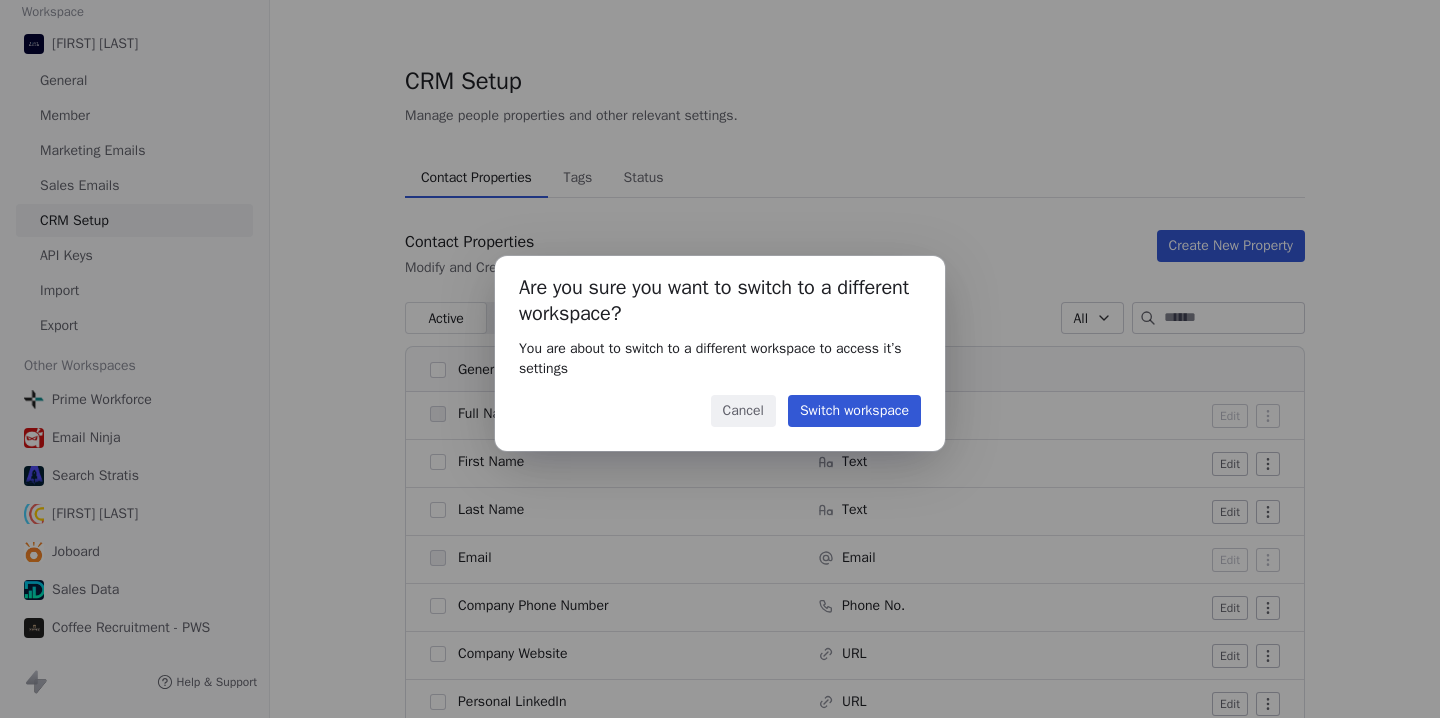 click on "Switch workspace" at bounding box center [854, 411] 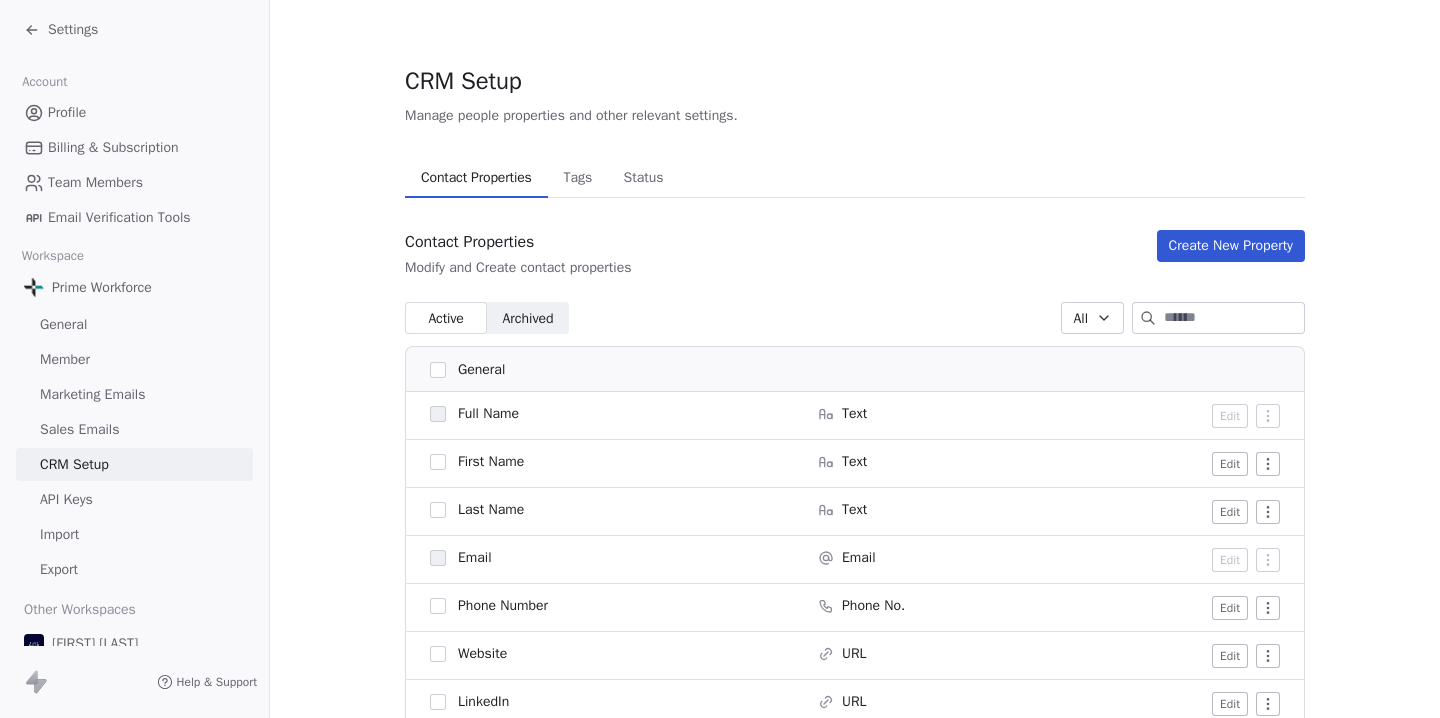 click on "Marketing Emails" at bounding box center [92, 394] 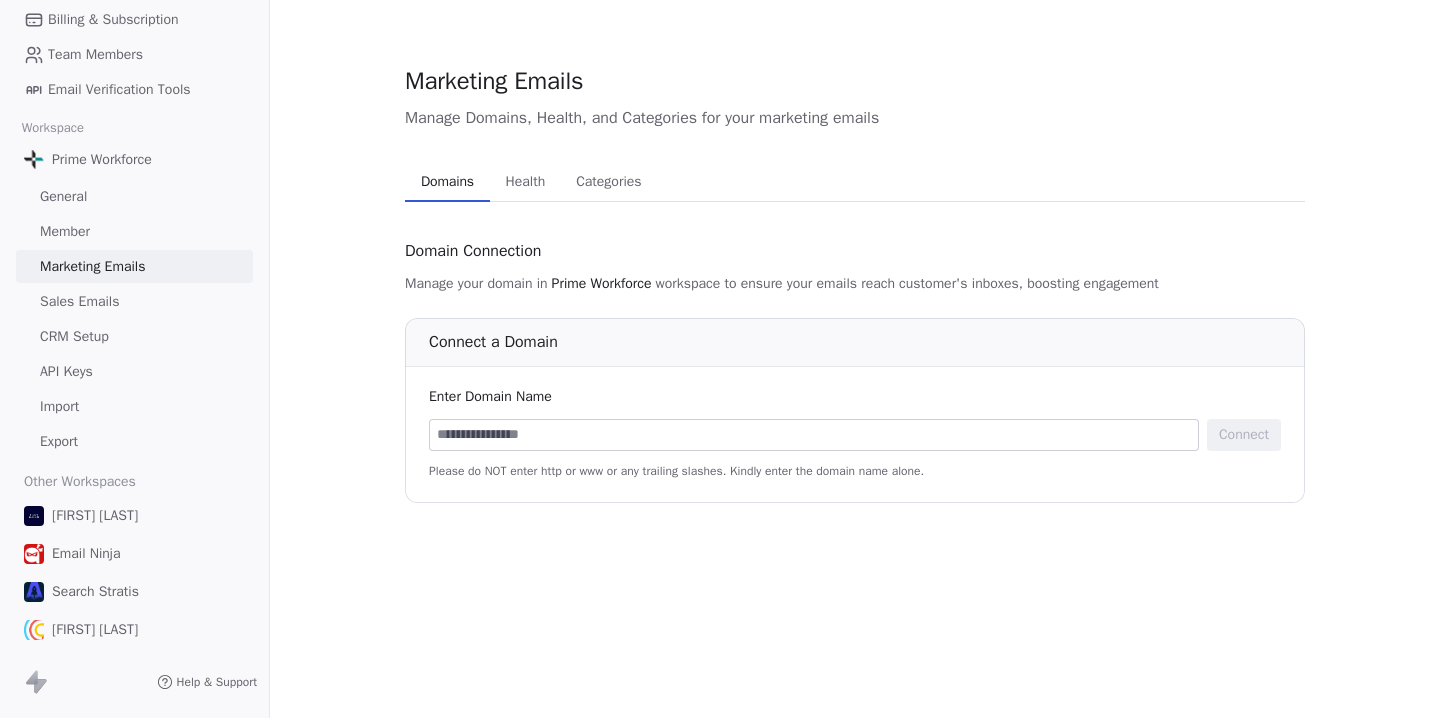 scroll, scrollTop: 244, scrollLeft: 0, axis: vertical 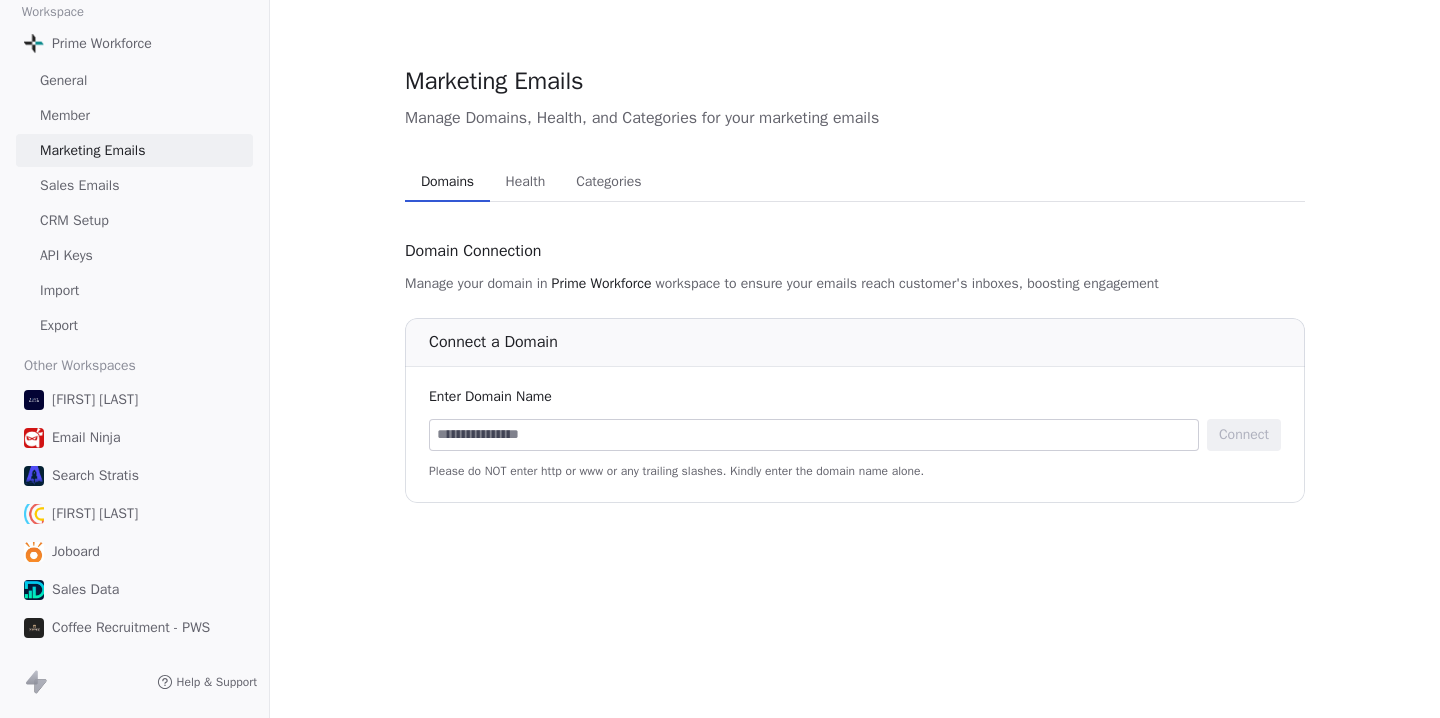 click on "[FIRST] [LAST]" at bounding box center [95, 400] 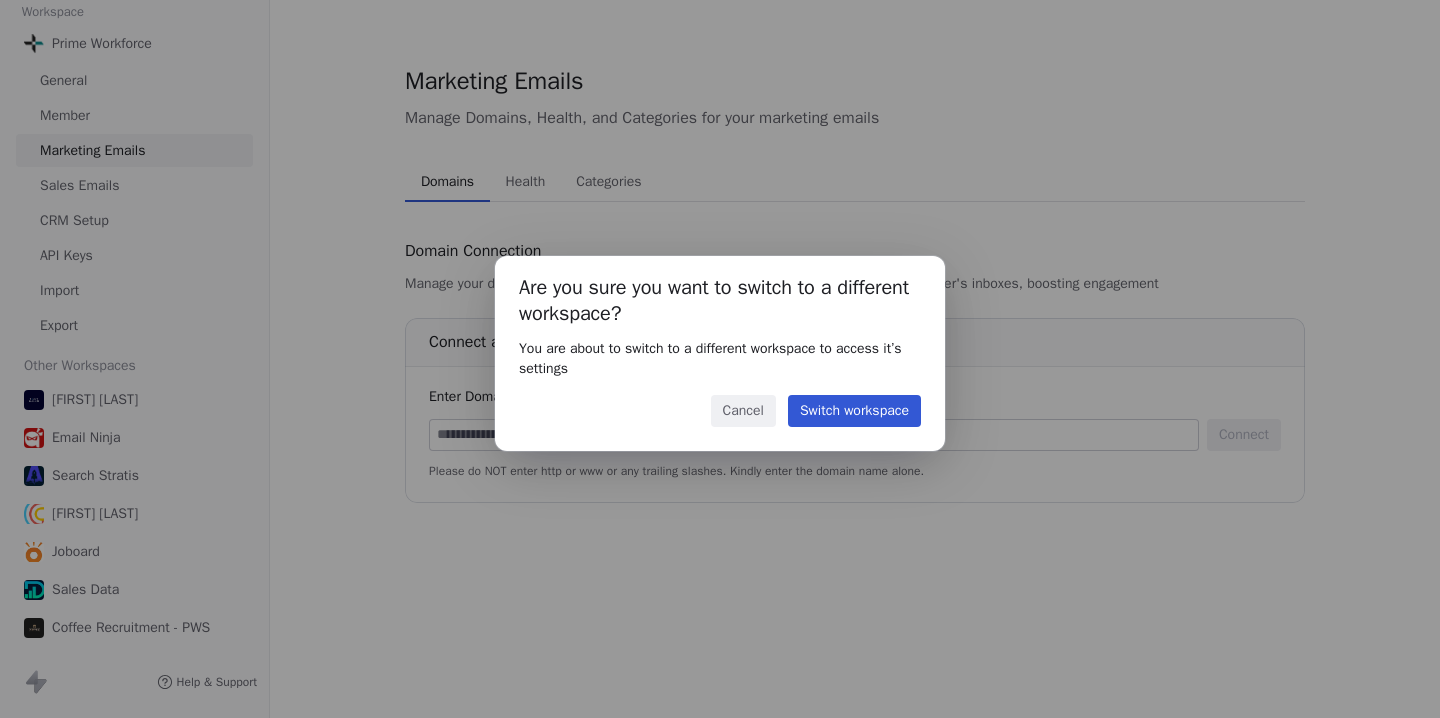click on "Switch workspace" at bounding box center (854, 411) 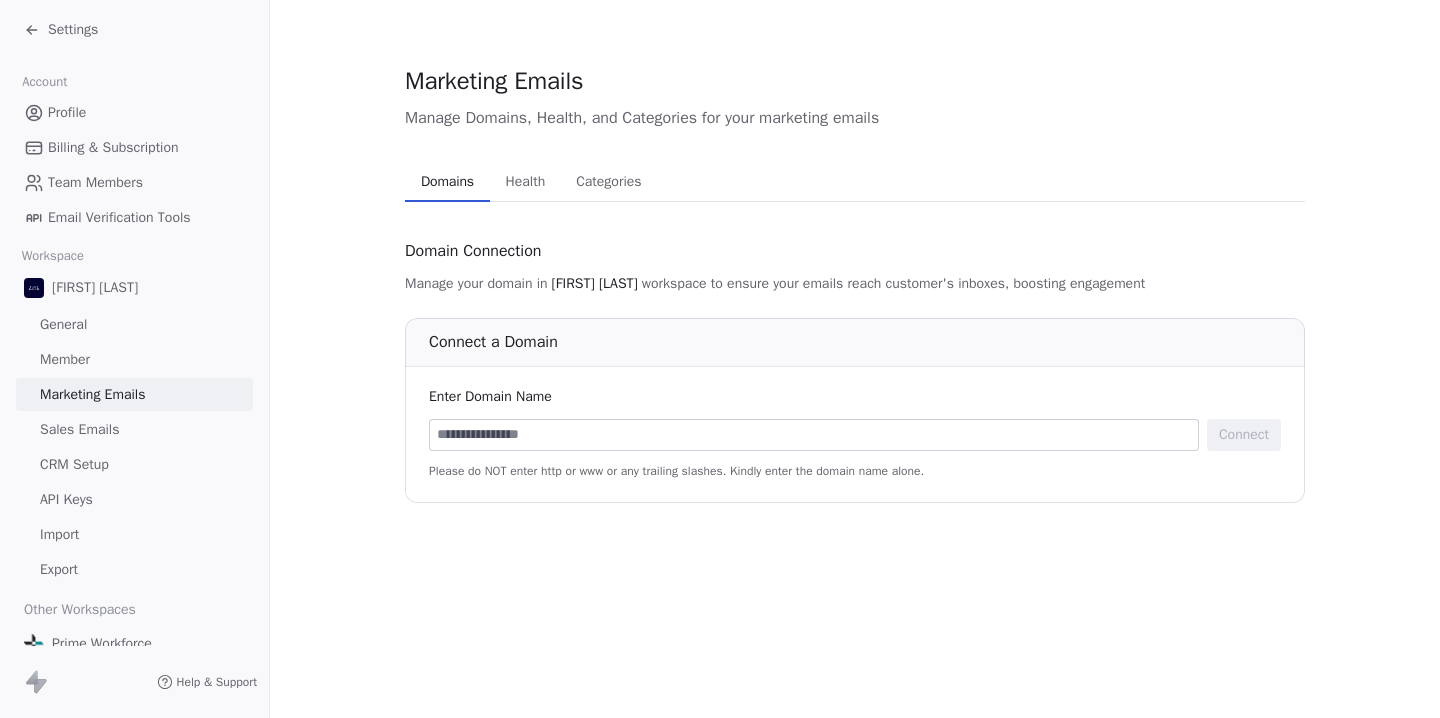 click on "Settings" at bounding box center [73, 30] 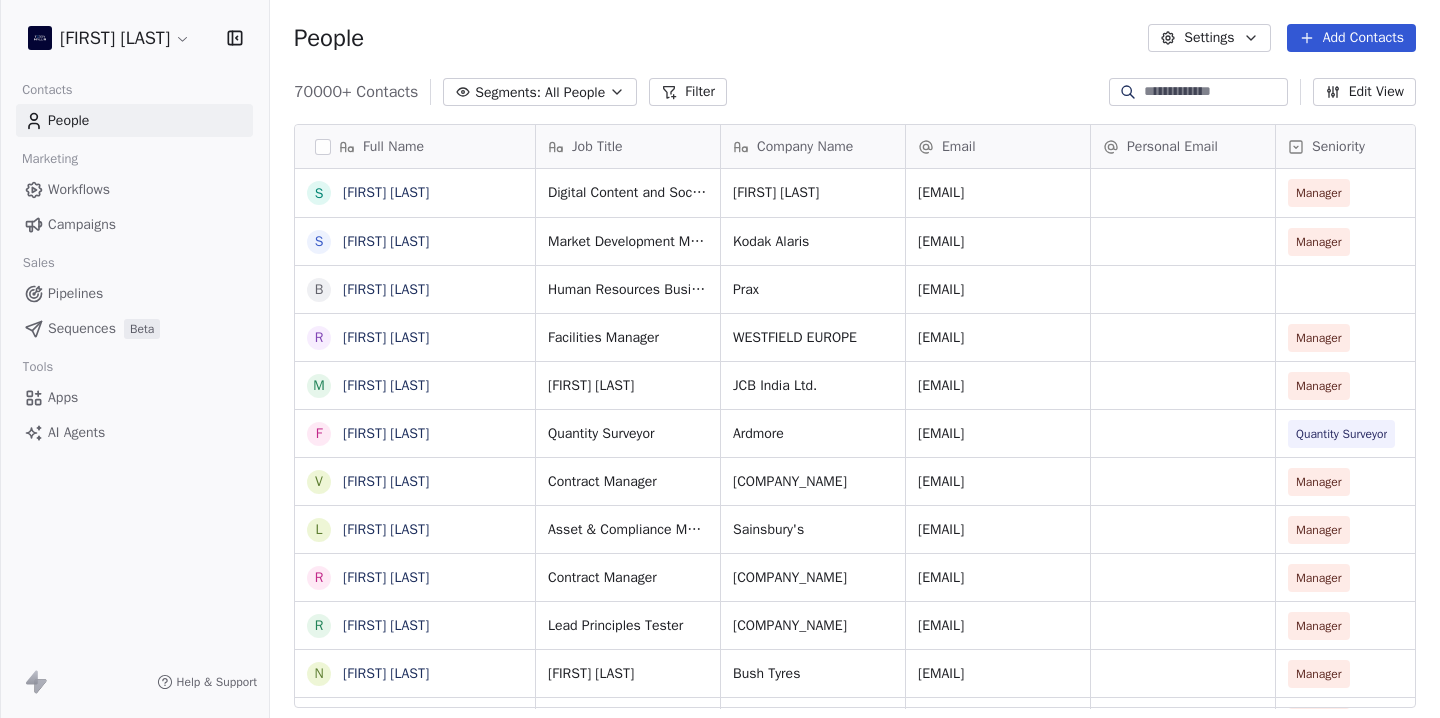 scroll, scrollTop: 1, scrollLeft: 1, axis: both 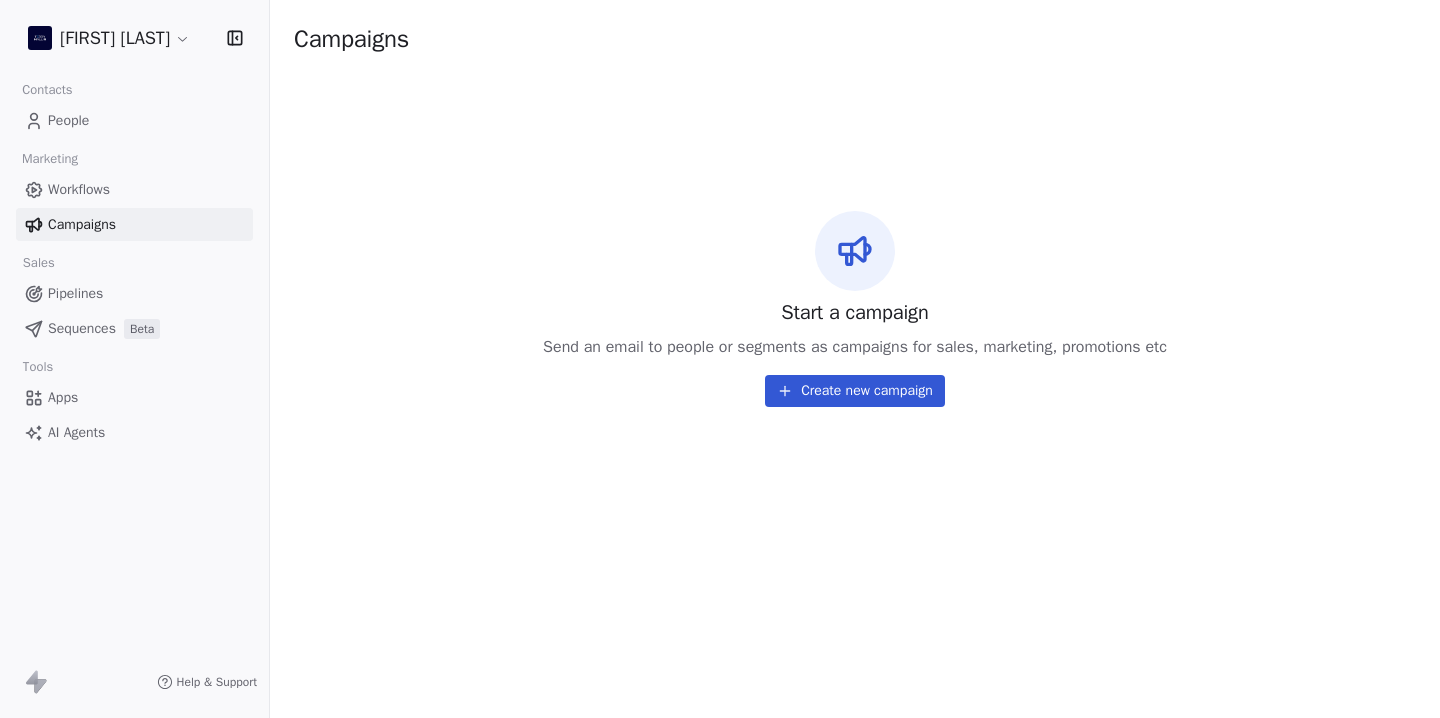 click on "Workflows" at bounding box center (79, 189) 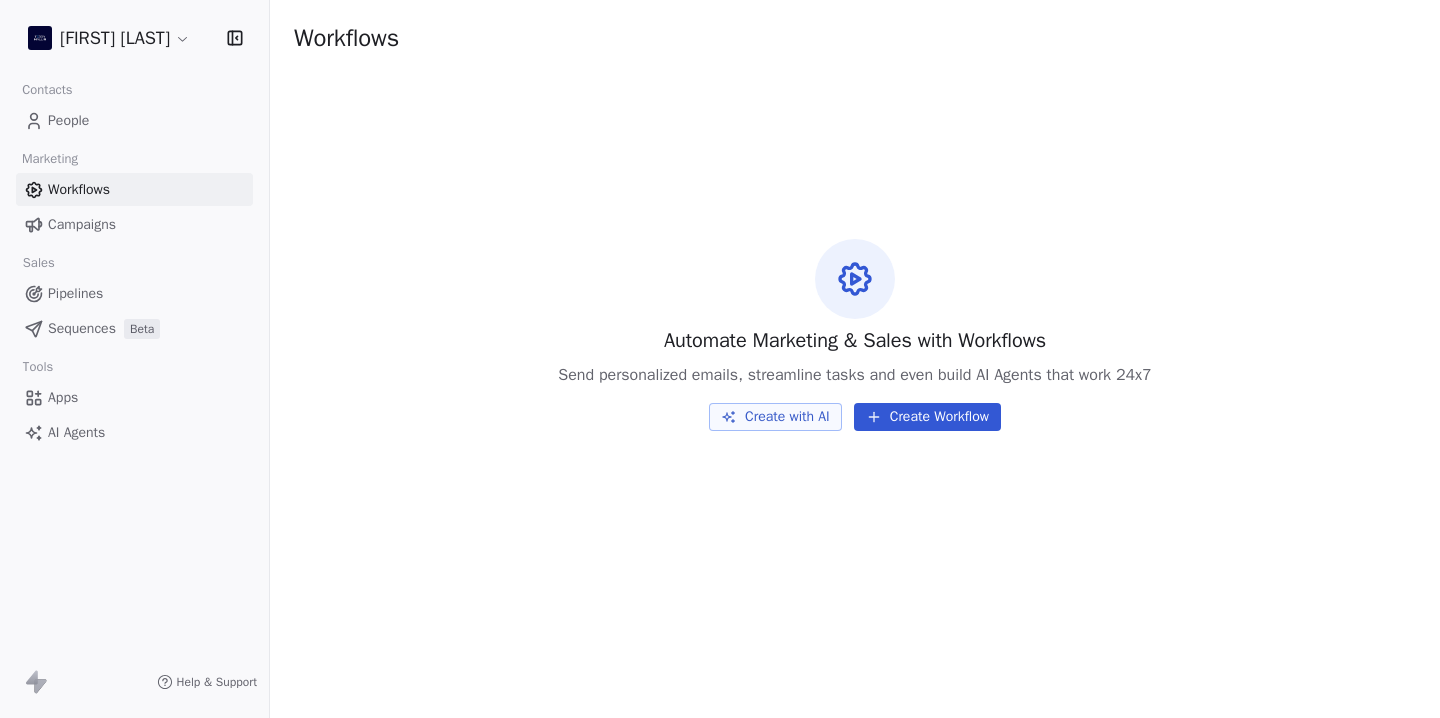 click on "People" at bounding box center [68, 120] 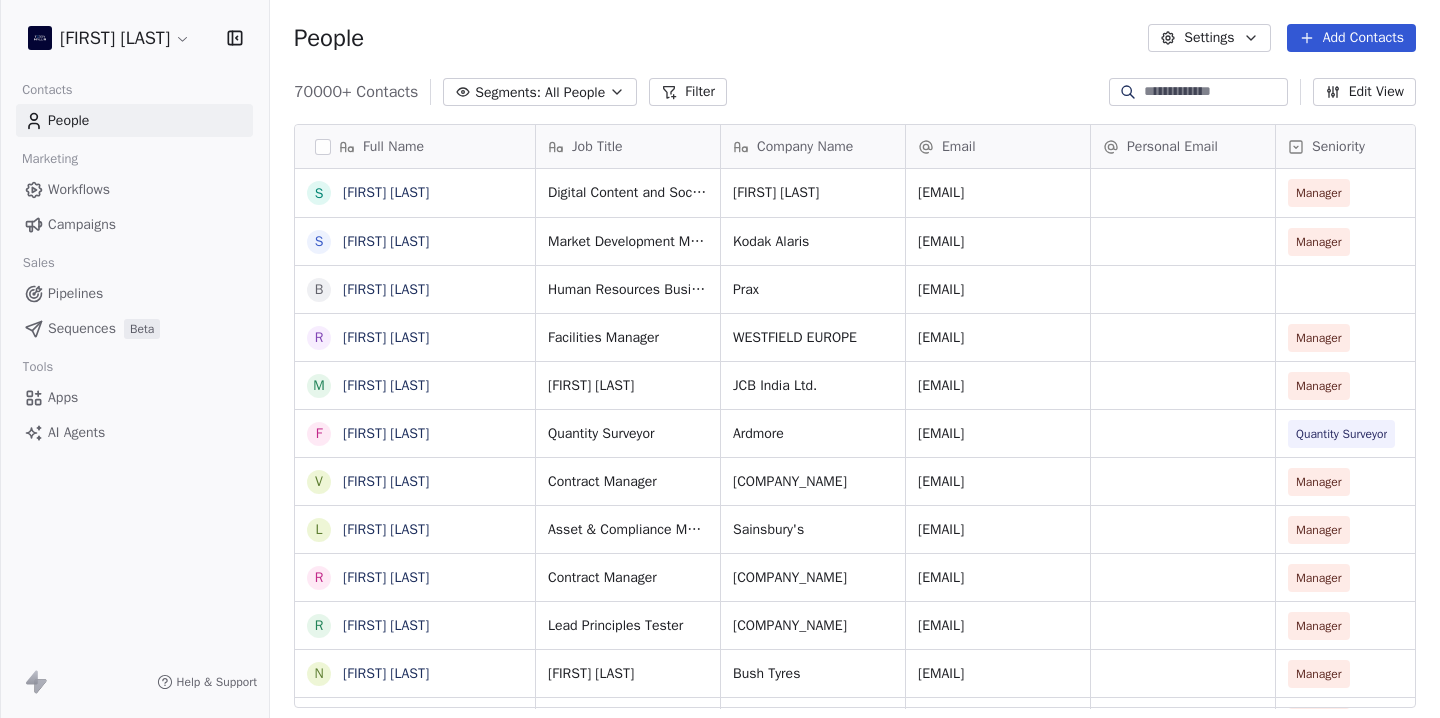 scroll, scrollTop: 1, scrollLeft: 1, axis: both 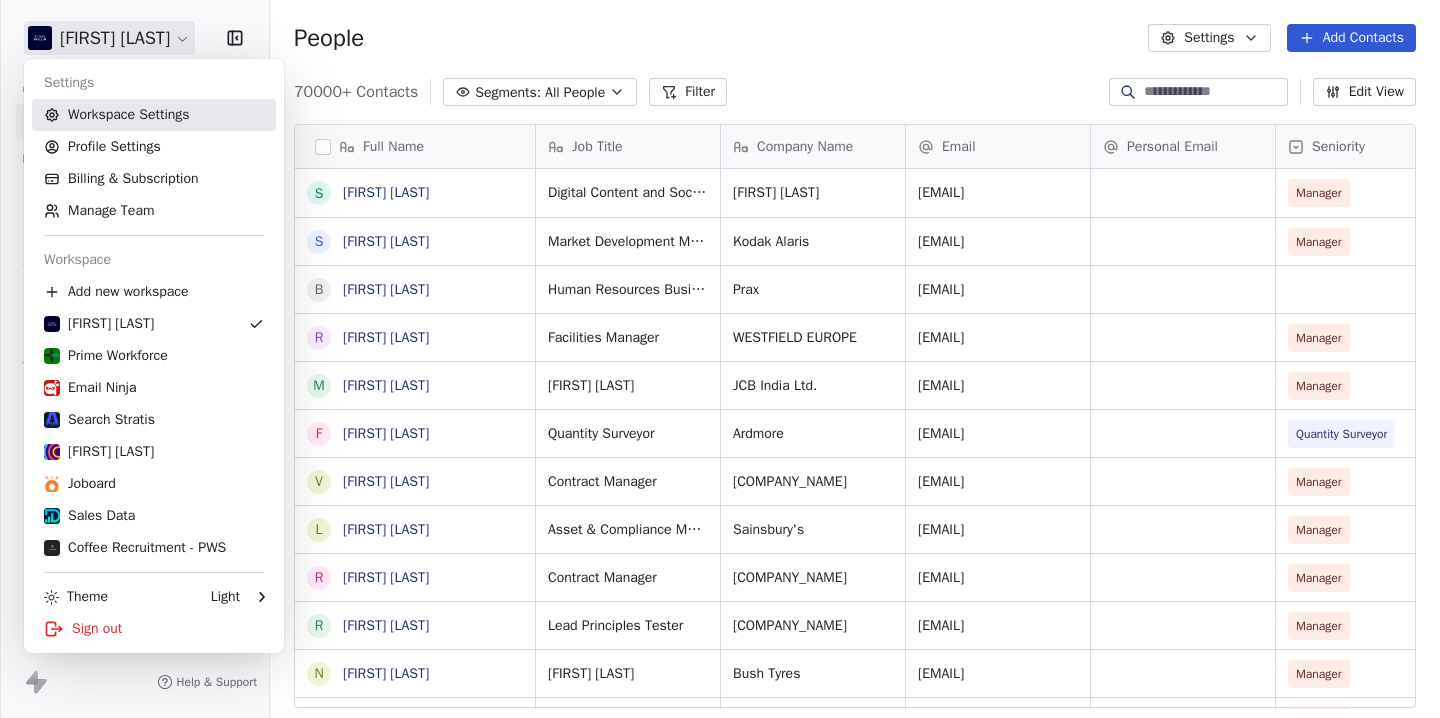 click on "Workspace Settings" at bounding box center (154, 115) 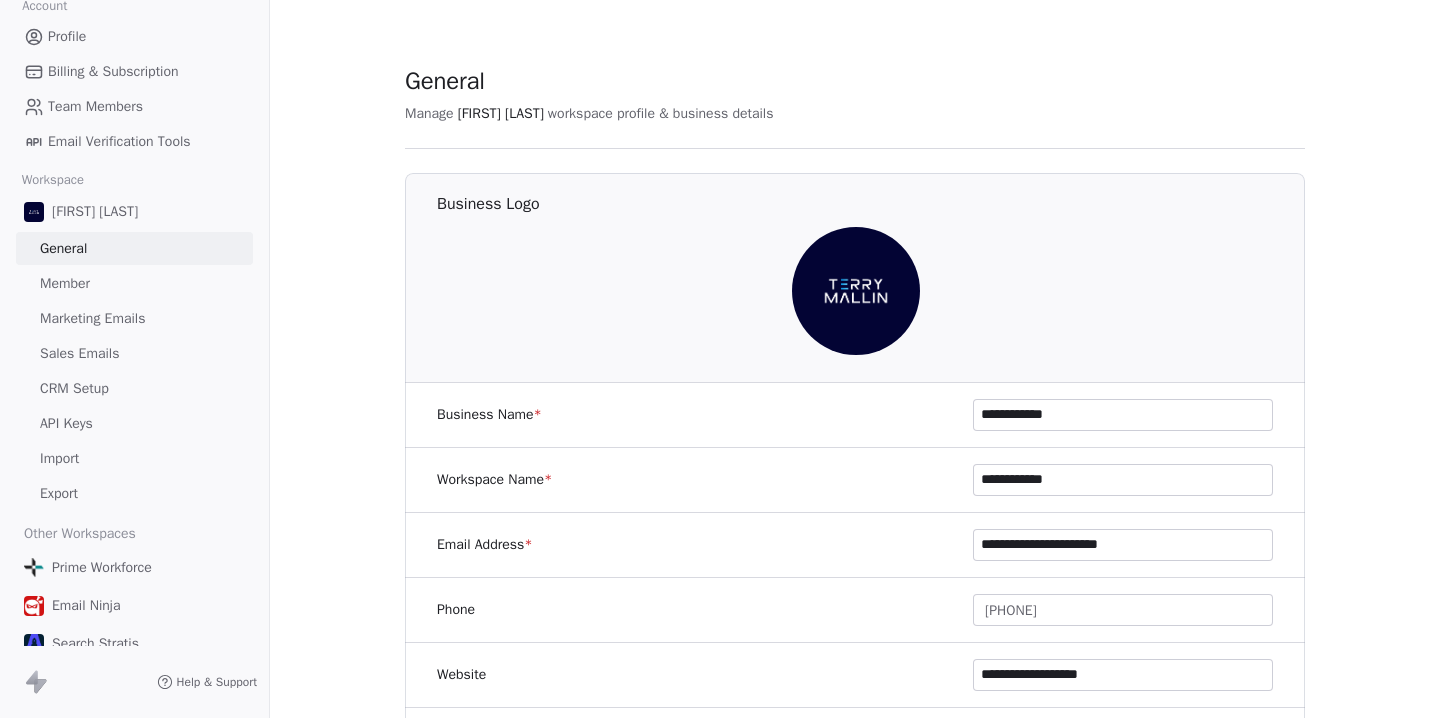scroll, scrollTop: 110, scrollLeft: 0, axis: vertical 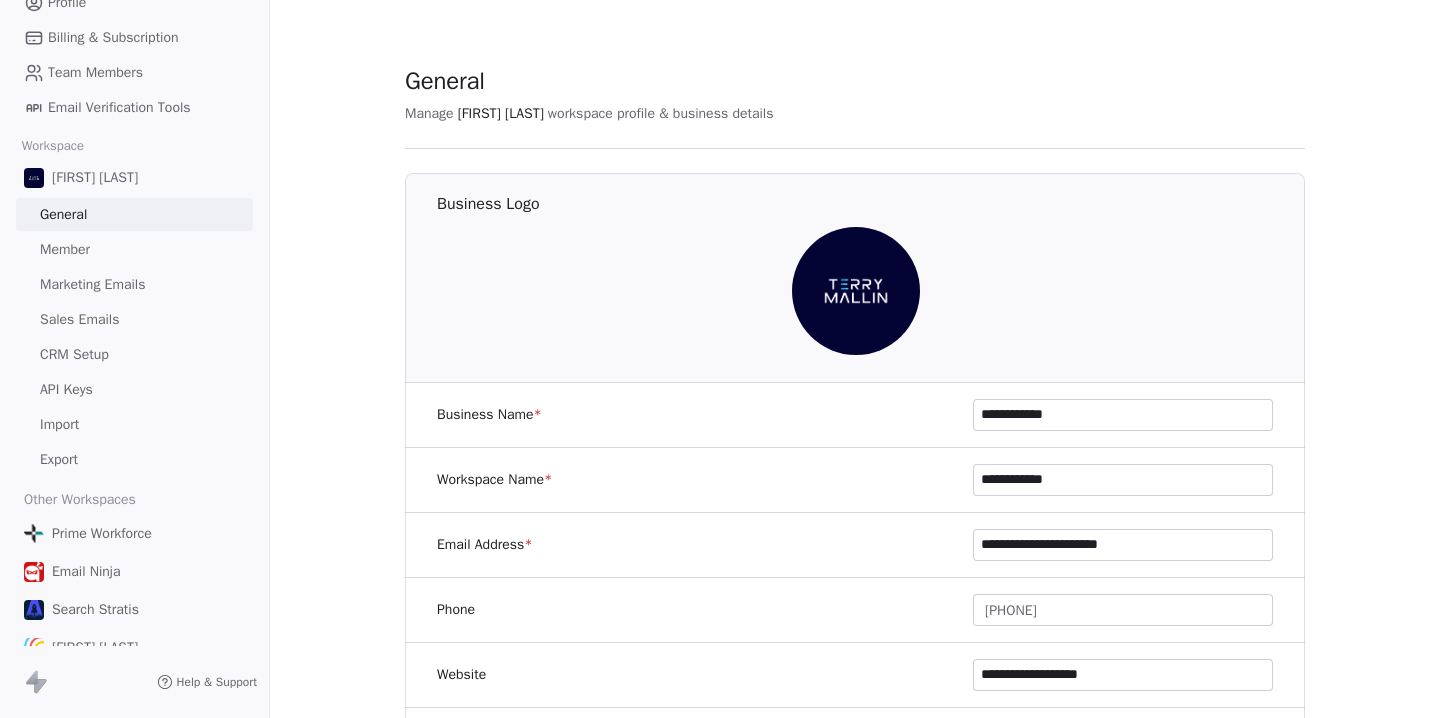 click on "Import" at bounding box center (59, 424) 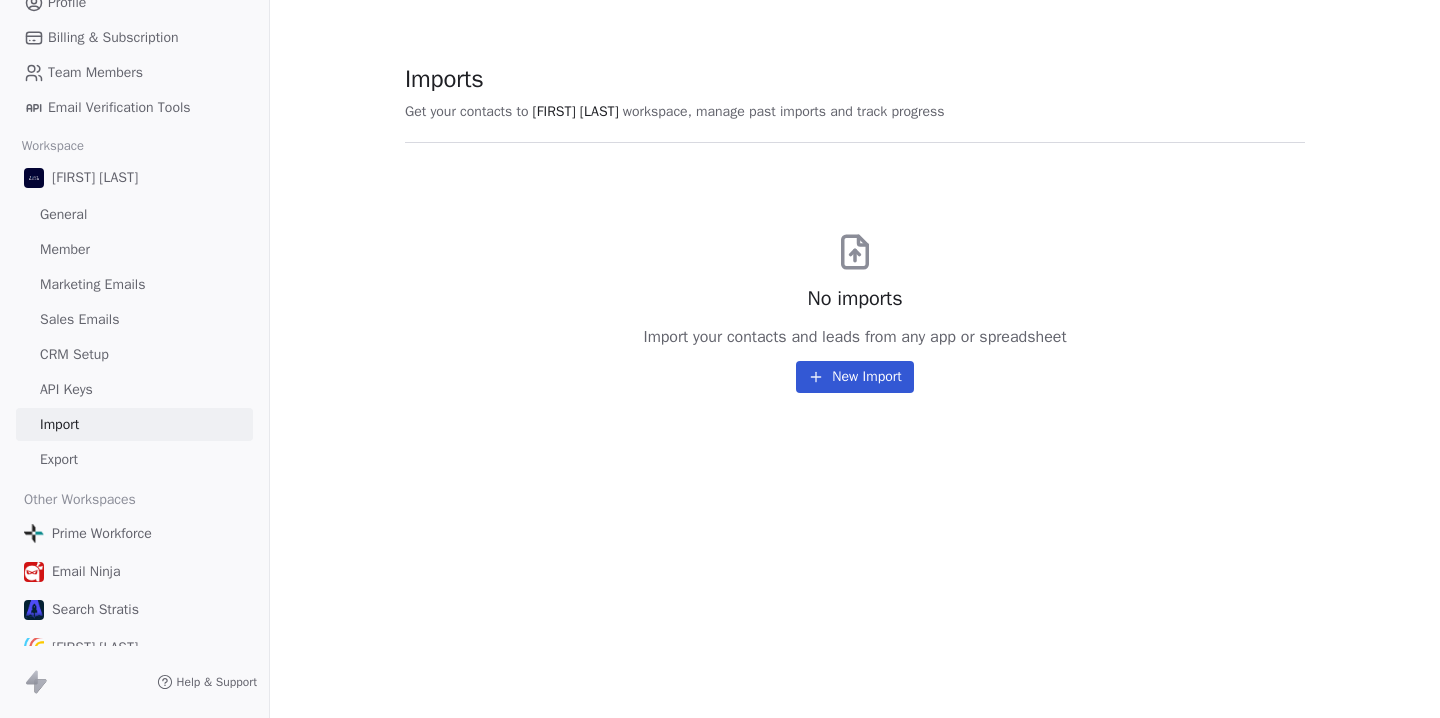 scroll, scrollTop: 0, scrollLeft: 0, axis: both 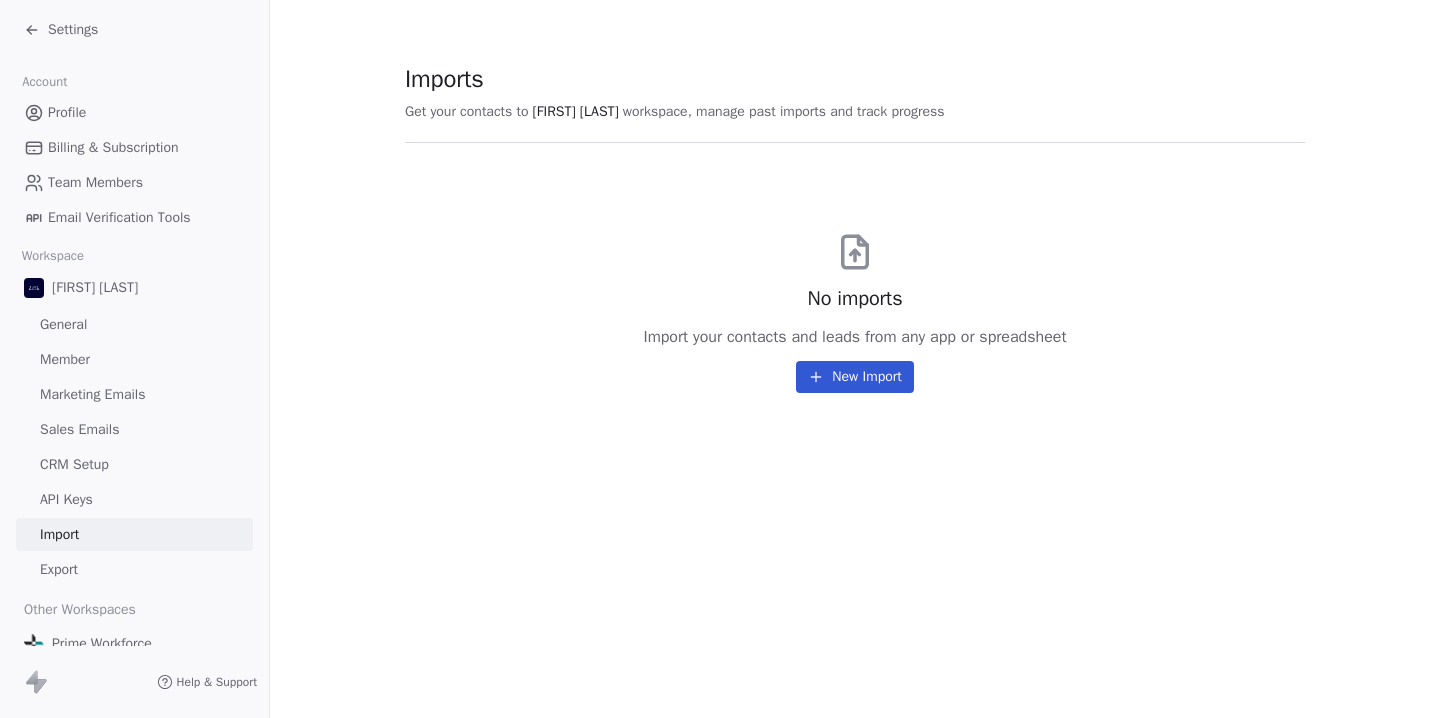 click on "Settings" at bounding box center (73, 30) 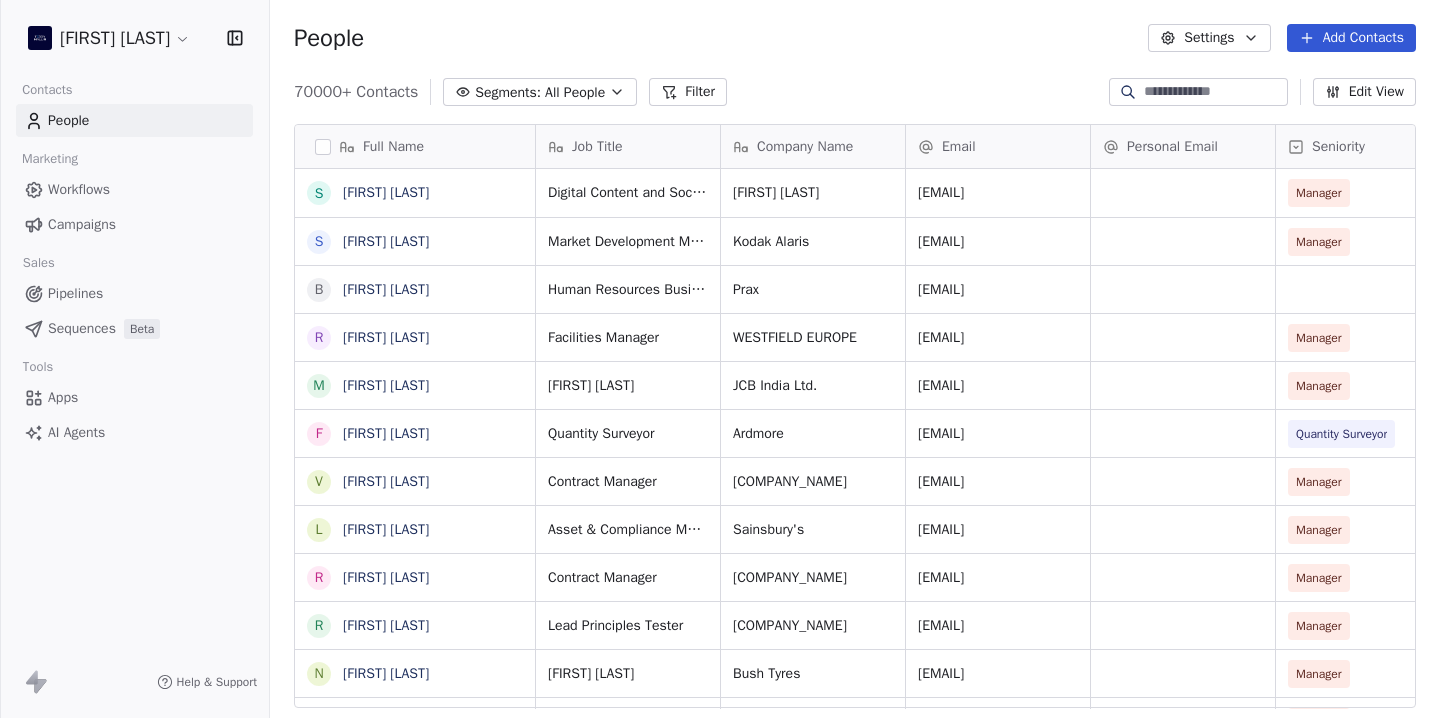 scroll, scrollTop: 1, scrollLeft: 1, axis: both 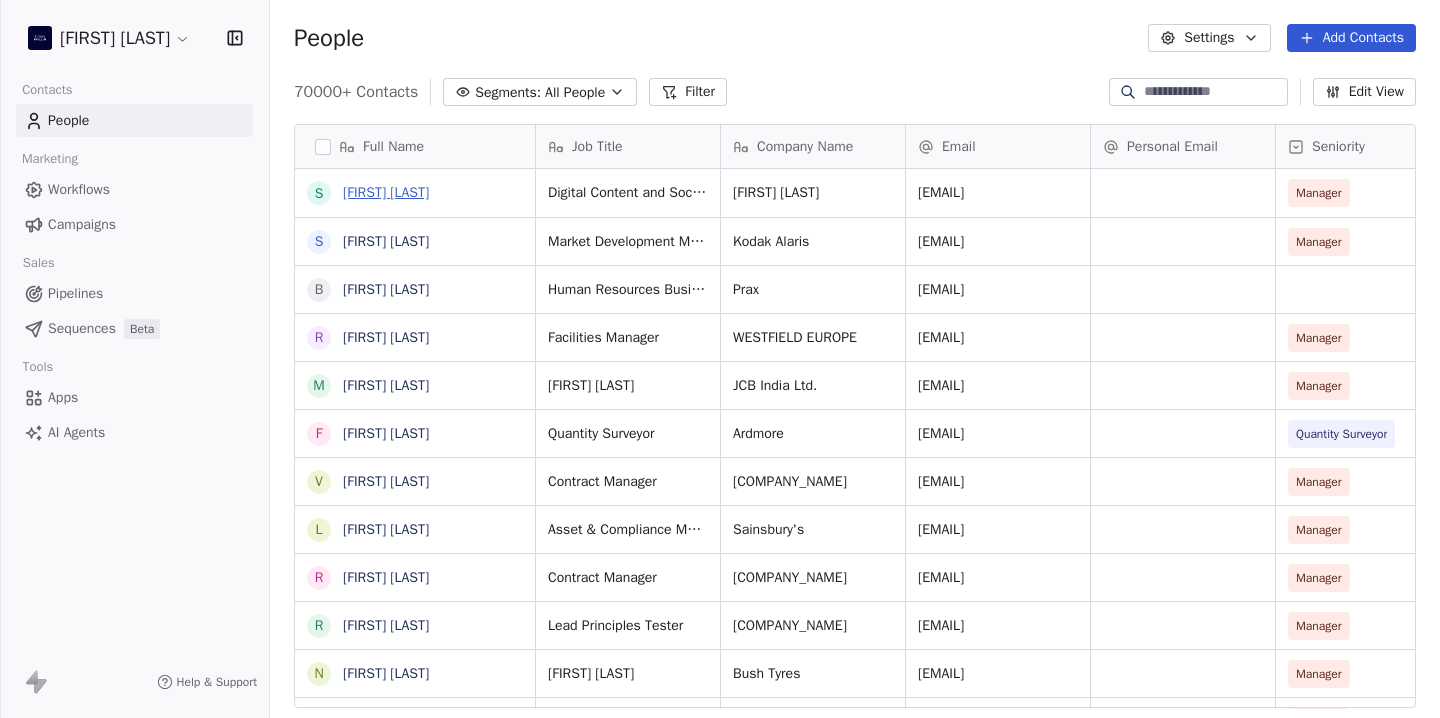 click on "[FIRST] [LAST]" at bounding box center [386, 192] 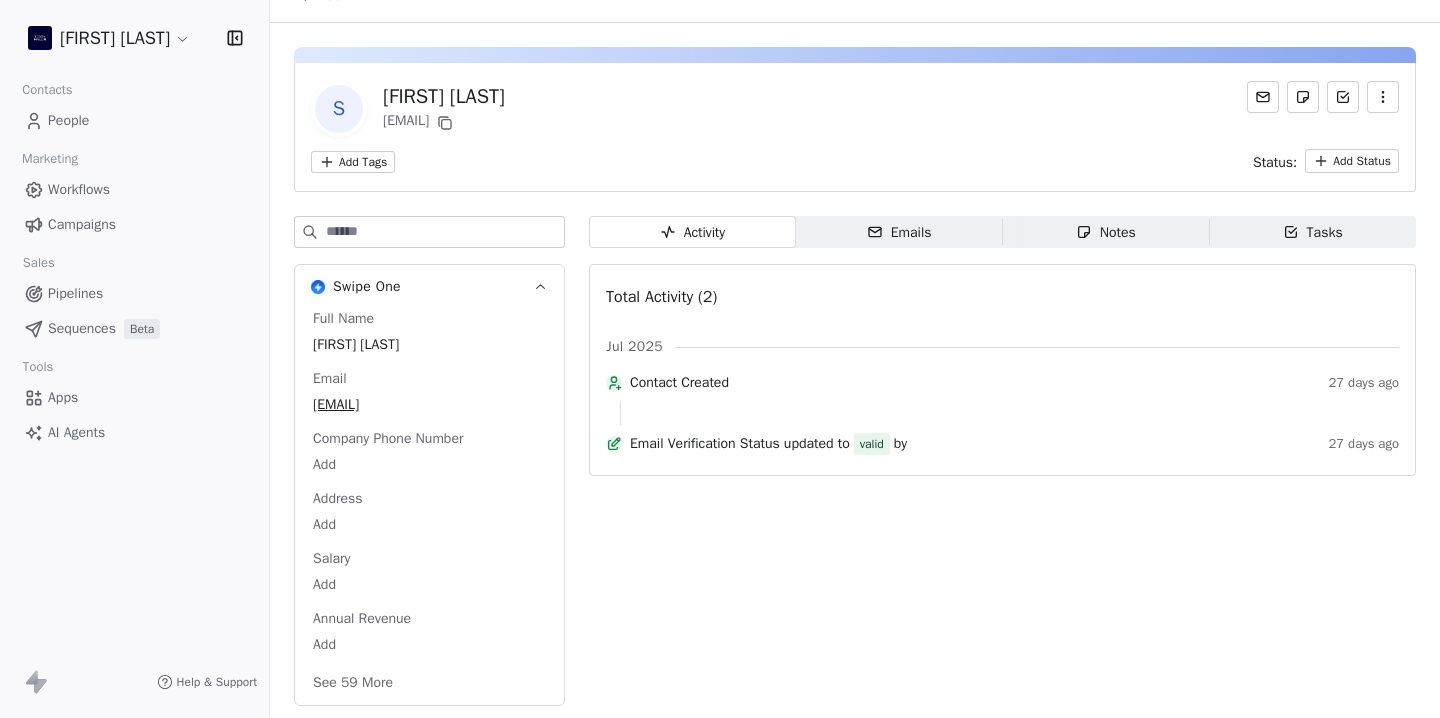 scroll, scrollTop: 0, scrollLeft: 0, axis: both 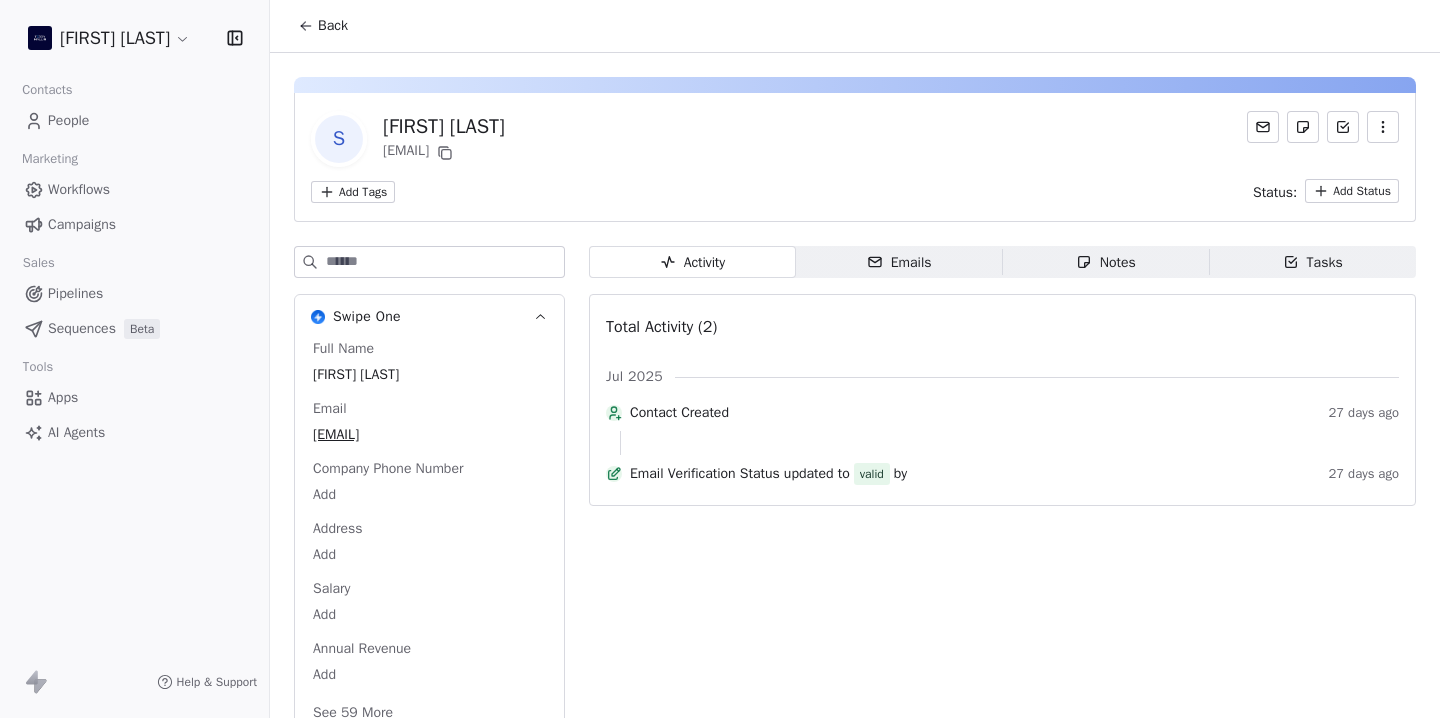 click on "Back" at bounding box center (333, 26) 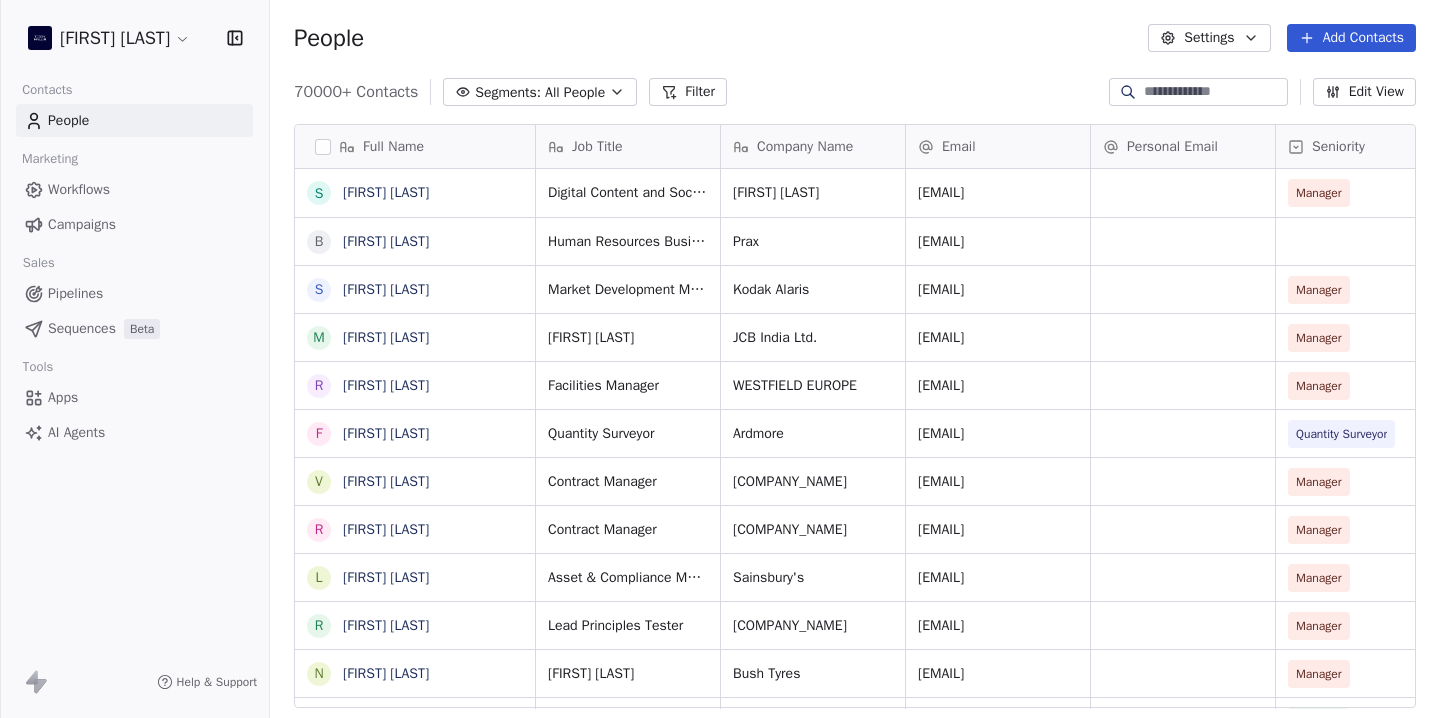 scroll, scrollTop: 1, scrollLeft: 1, axis: both 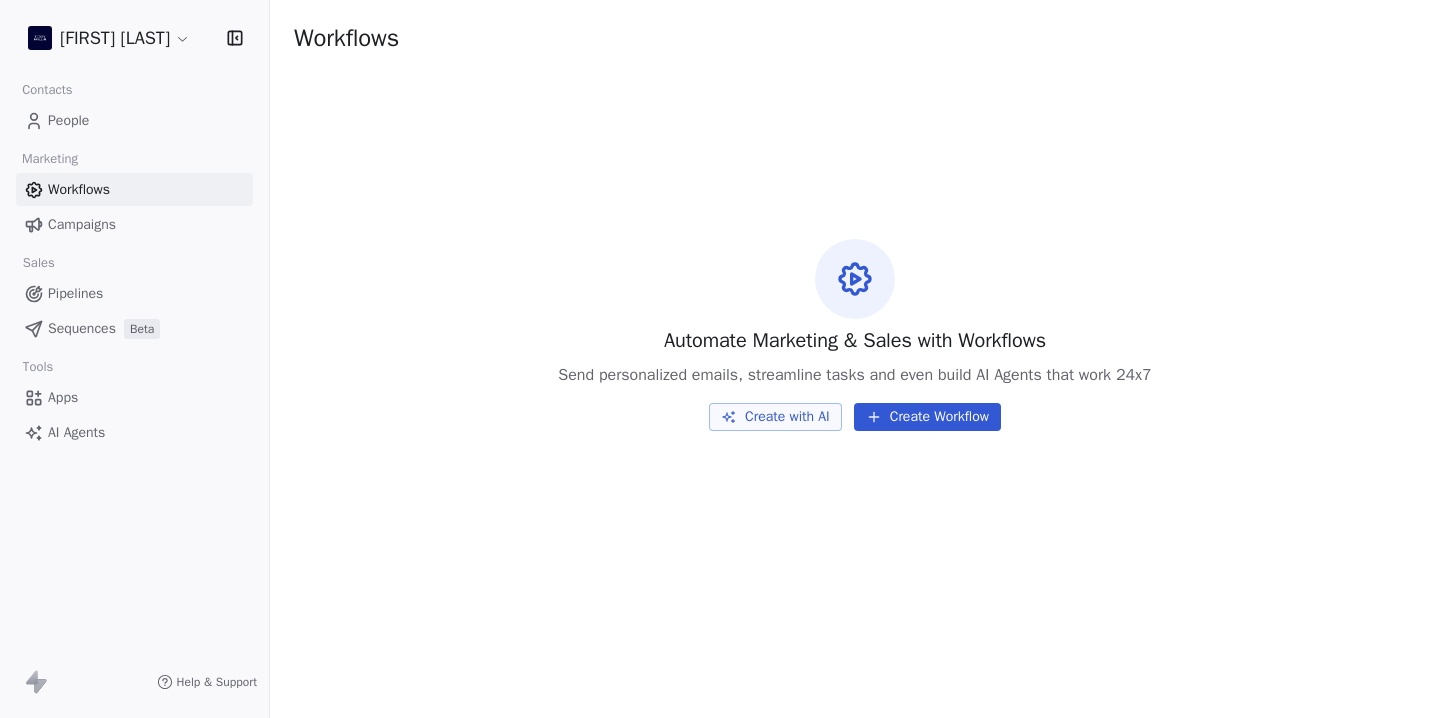 click on "Campaigns" at bounding box center [82, 224] 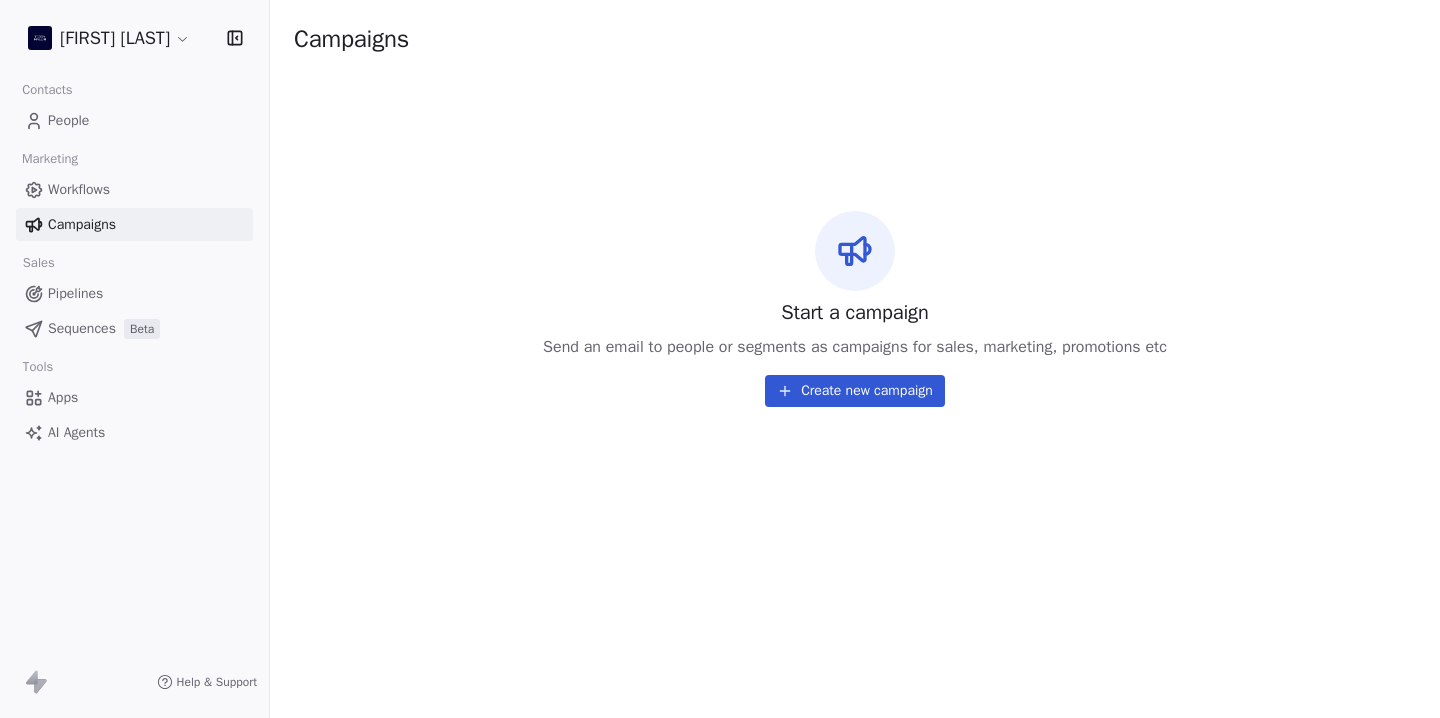 click on "Pipelines" at bounding box center (75, 293) 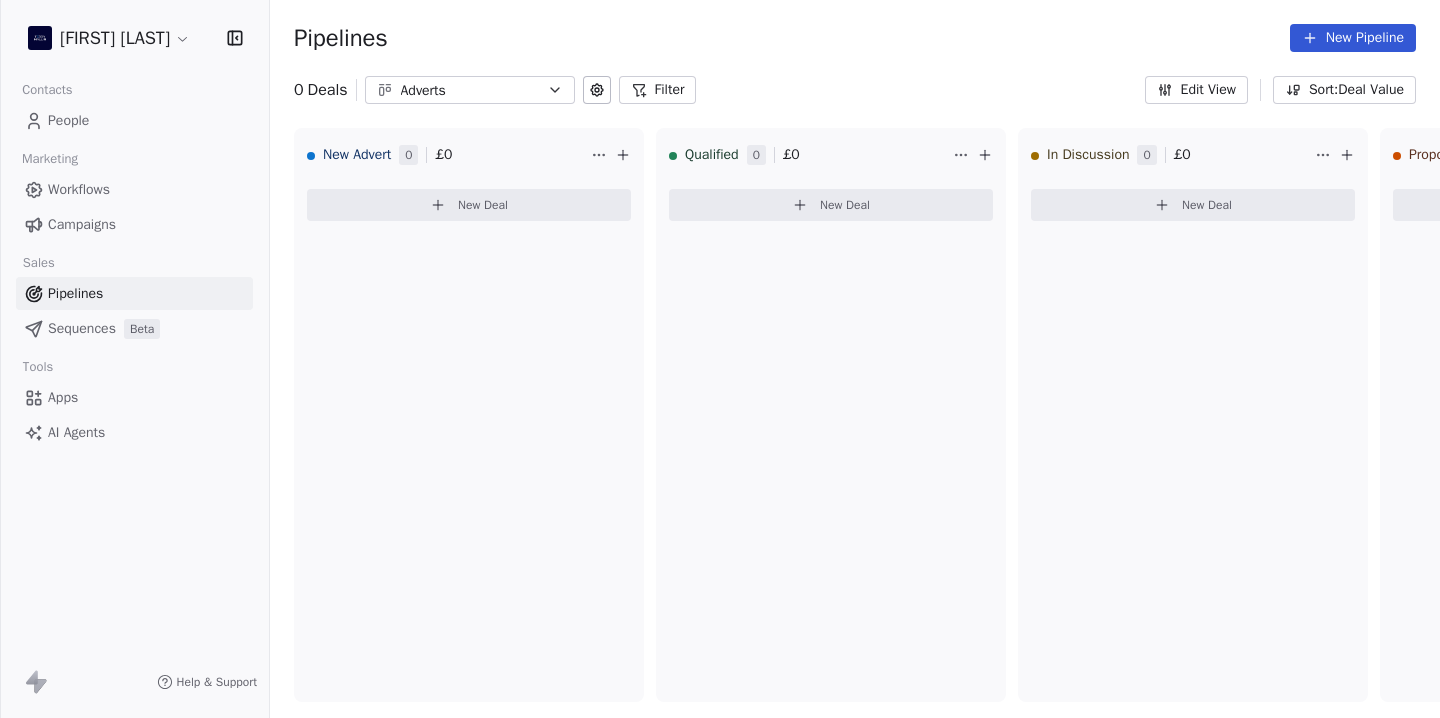 click on "Adverts" at bounding box center [470, 90] 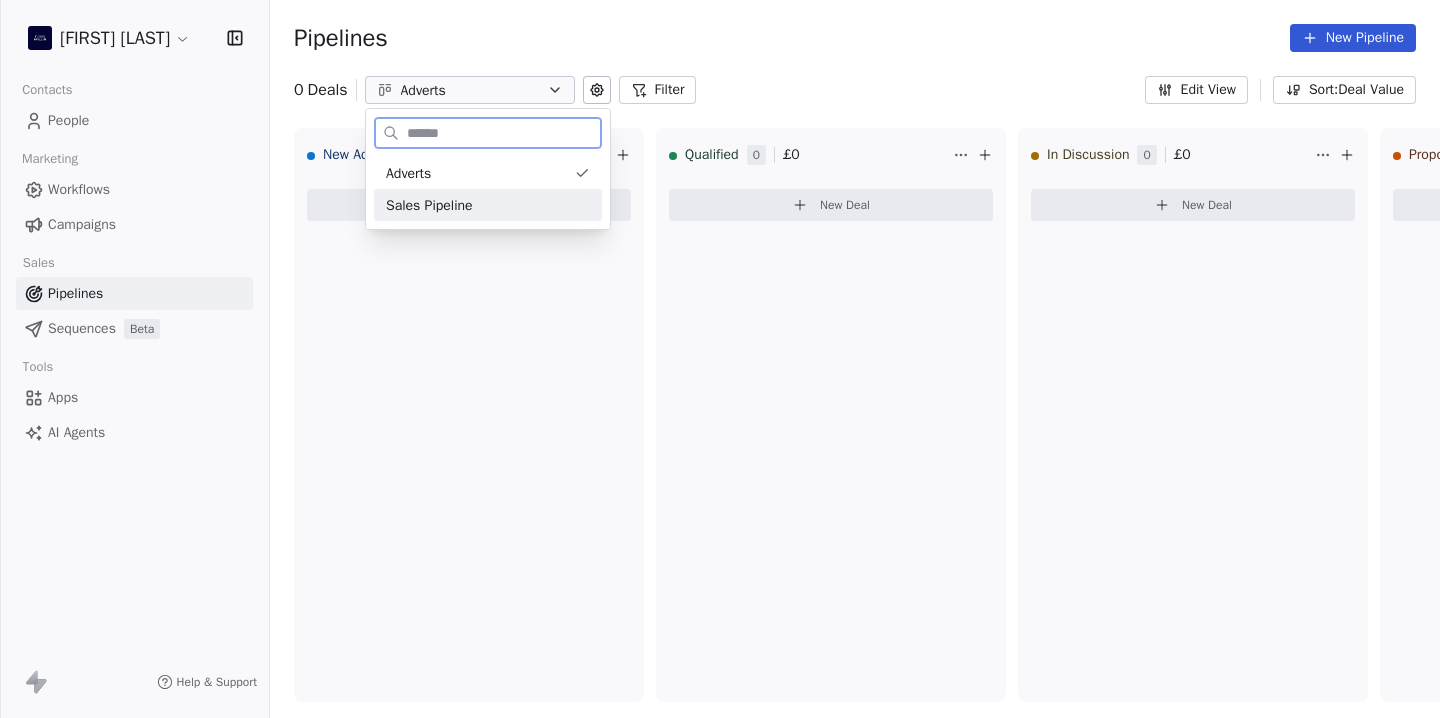 click on "Sales Pipeline" at bounding box center (429, 205) 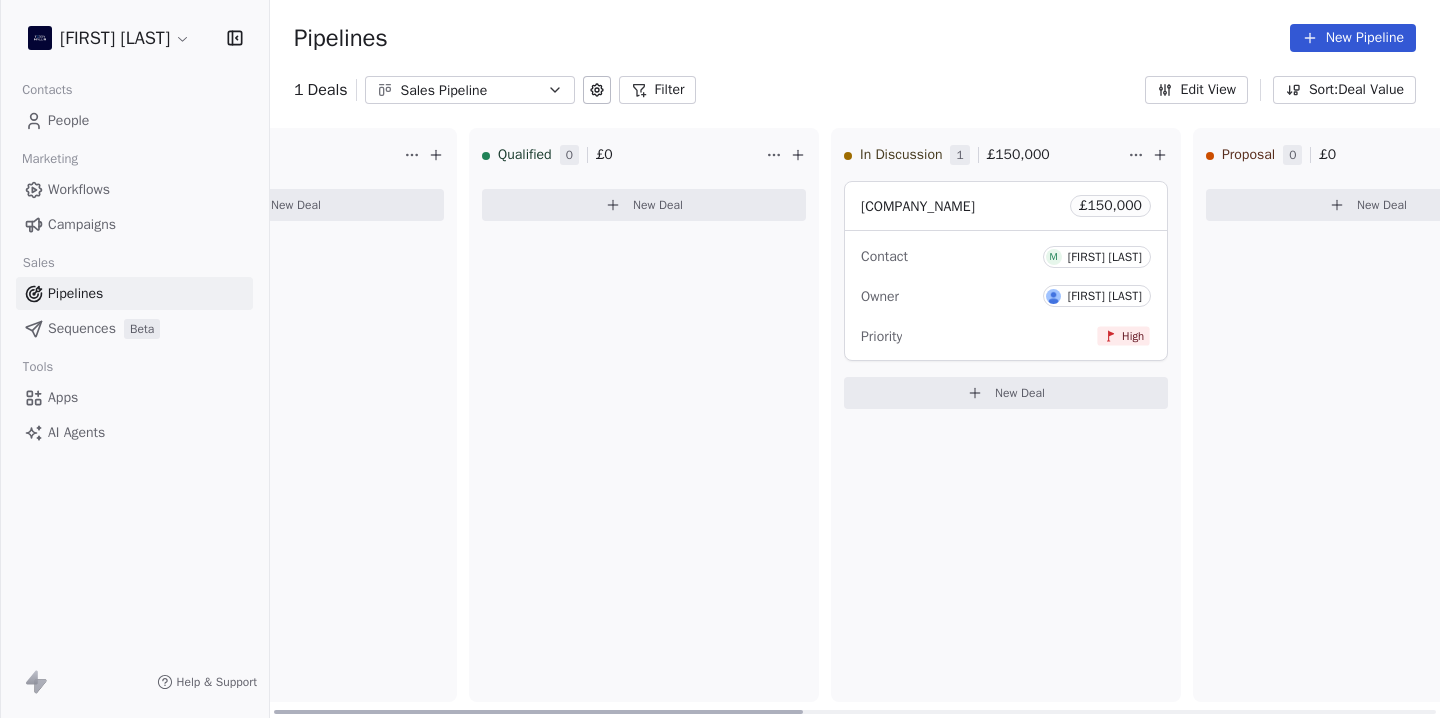 scroll, scrollTop: 0, scrollLeft: 0, axis: both 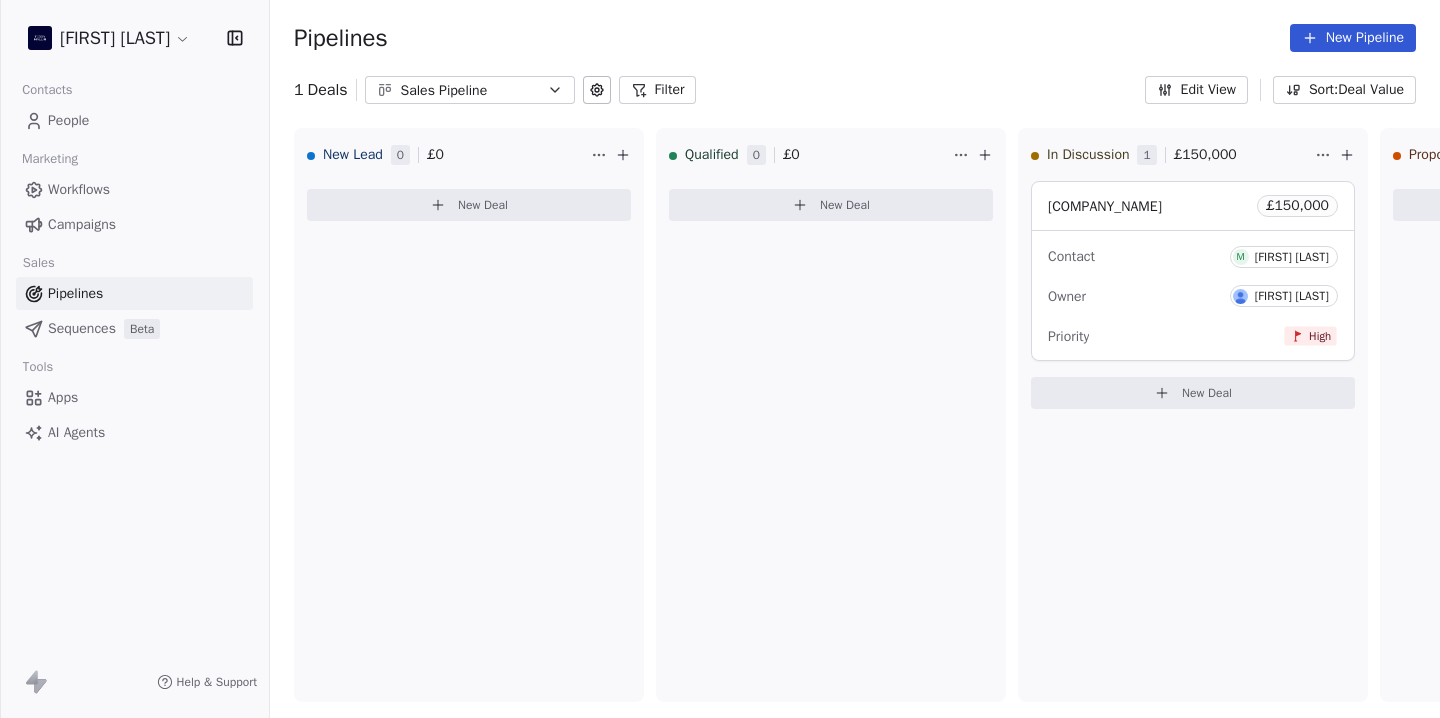 click on "Sequences" at bounding box center [82, 328] 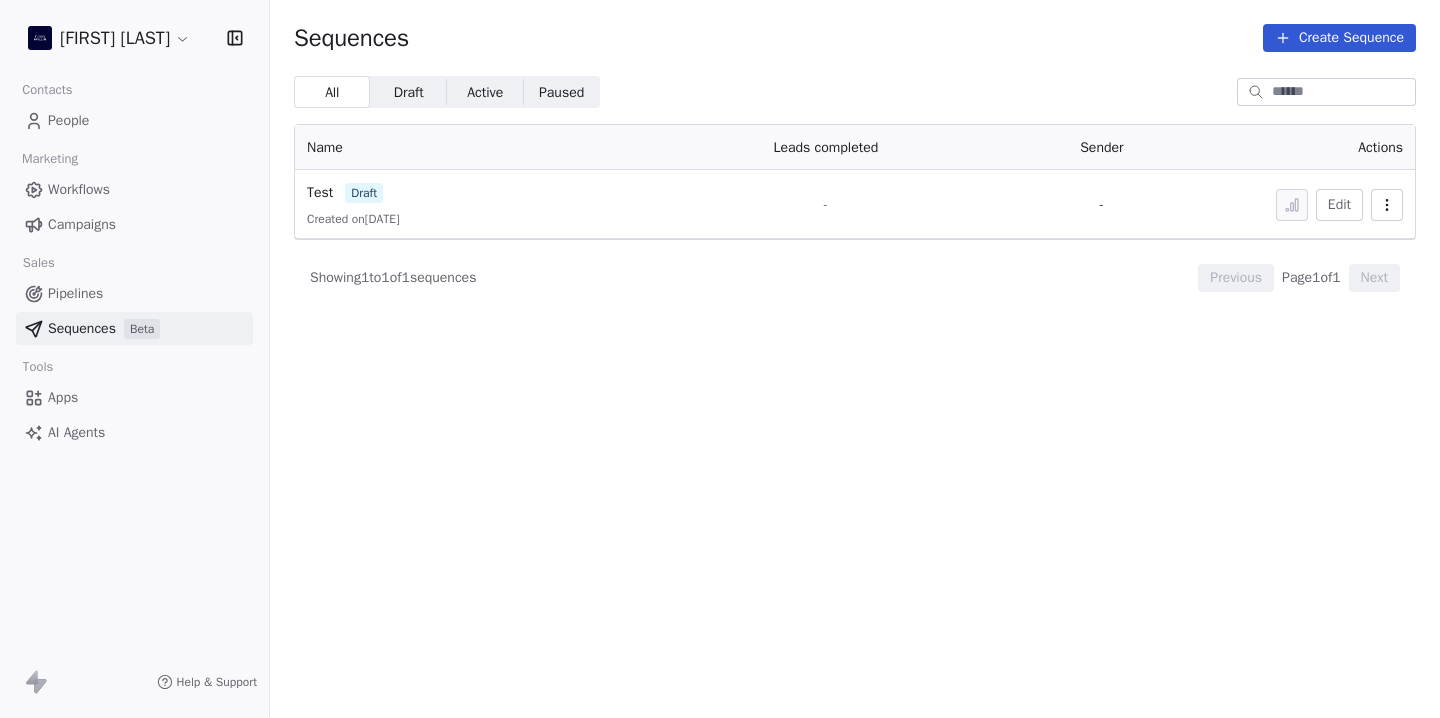 click on "Apps" at bounding box center [63, 397] 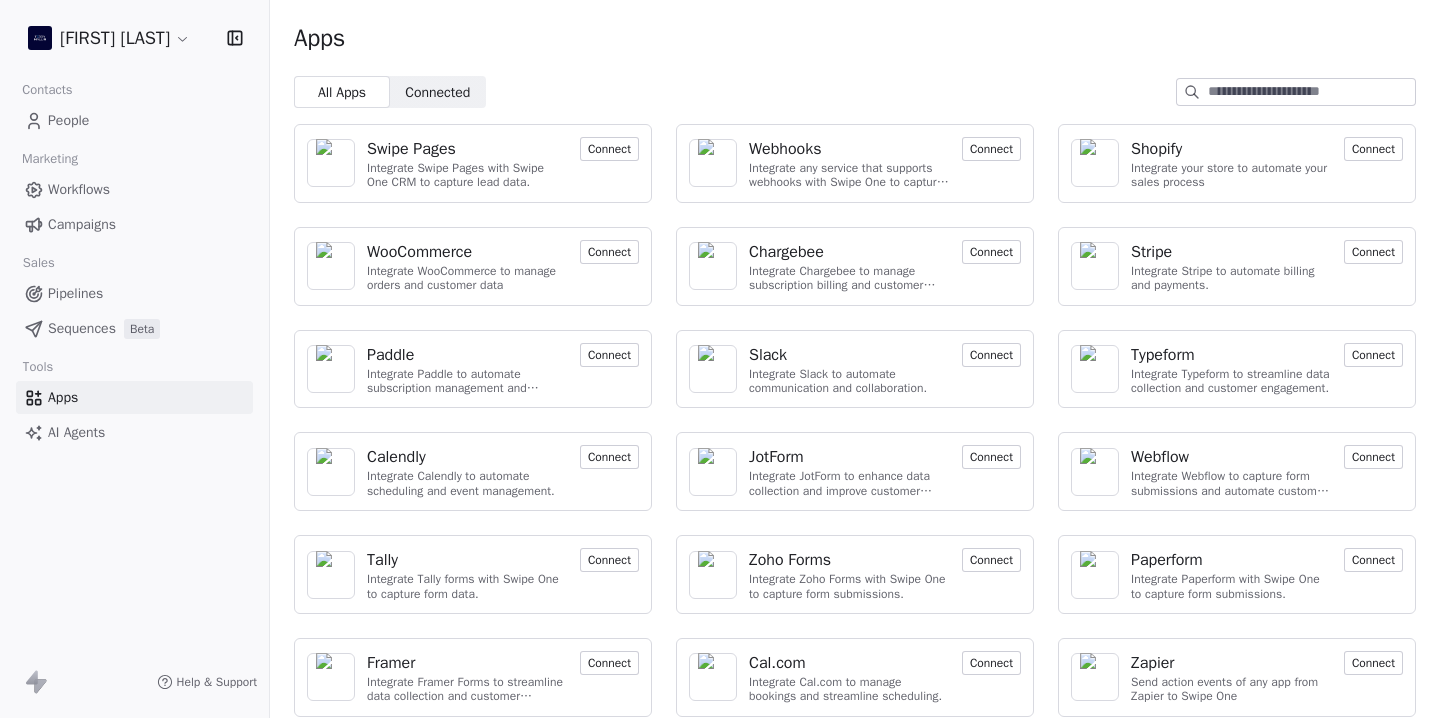click on "Connected" at bounding box center (437, 92) 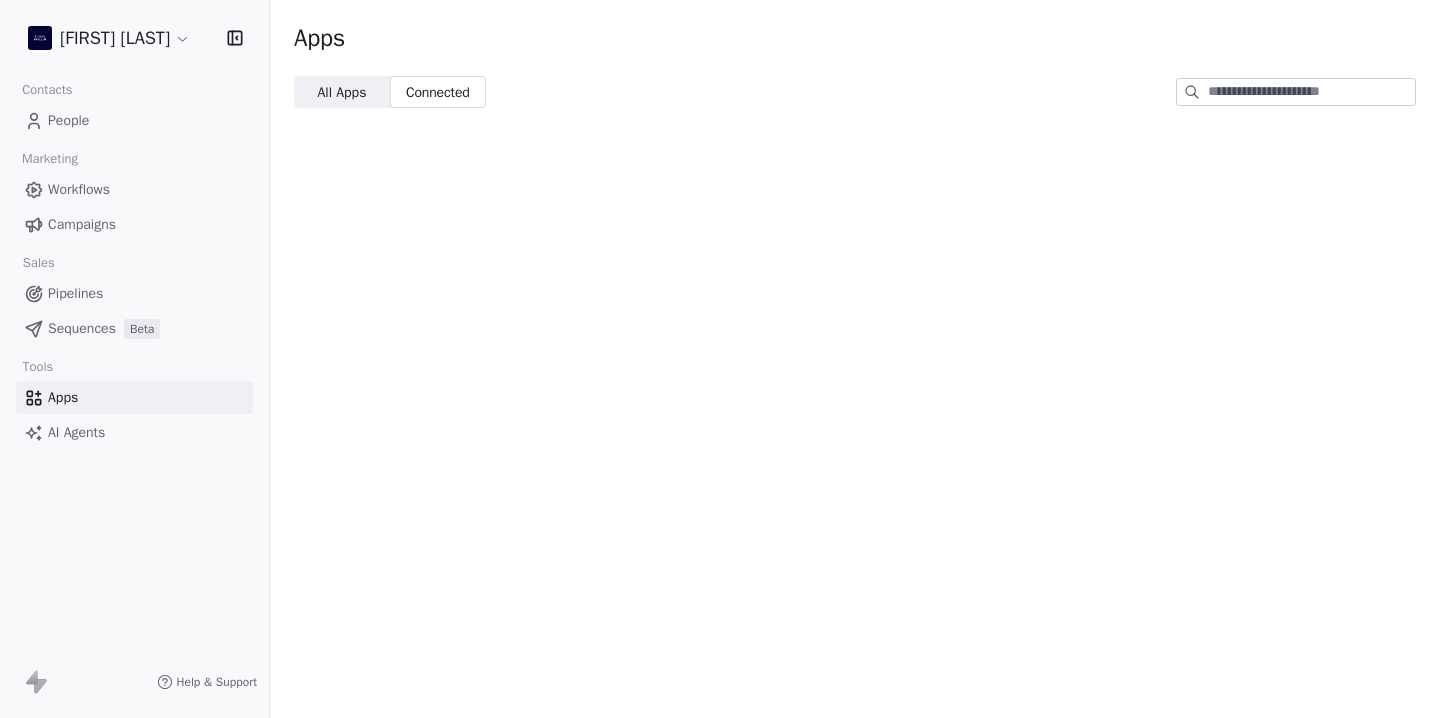 click on "All Apps" at bounding box center [341, 92] 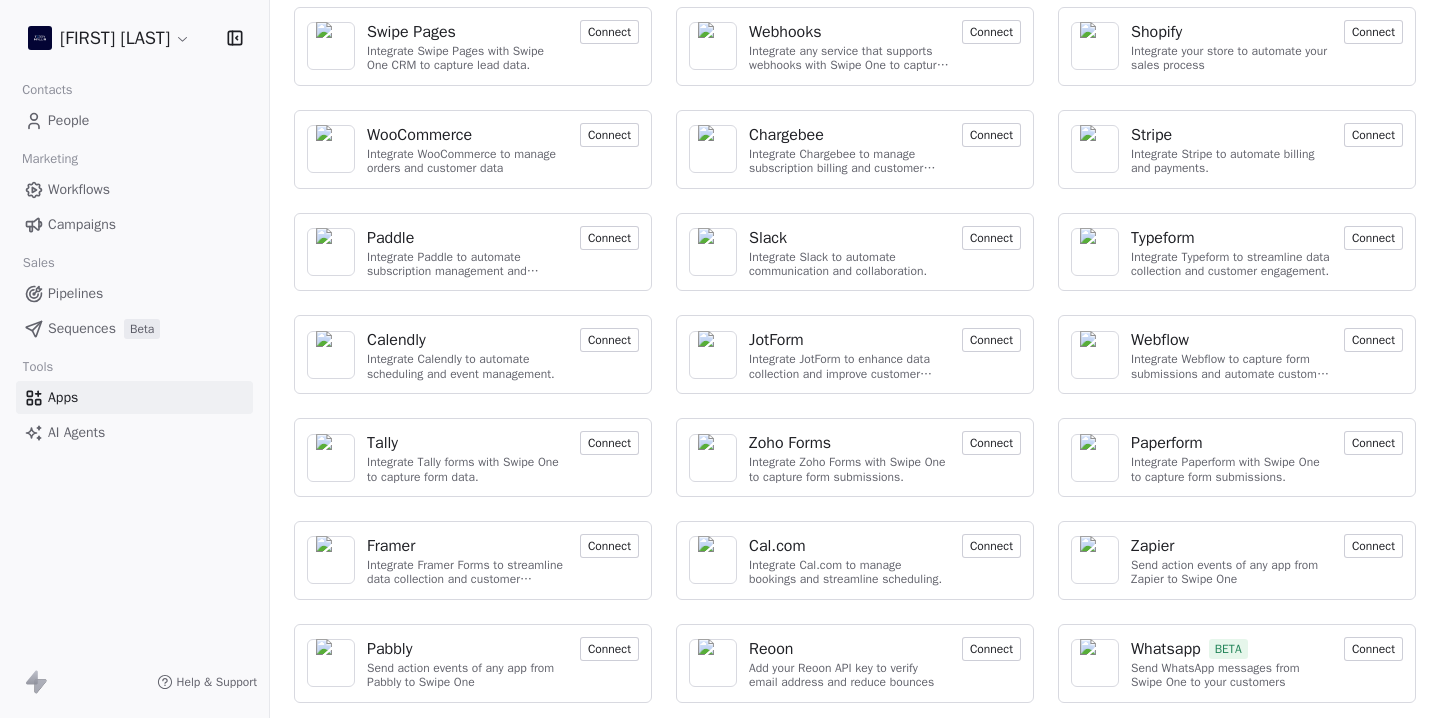 scroll, scrollTop: 0, scrollLeft: 0, axis: both 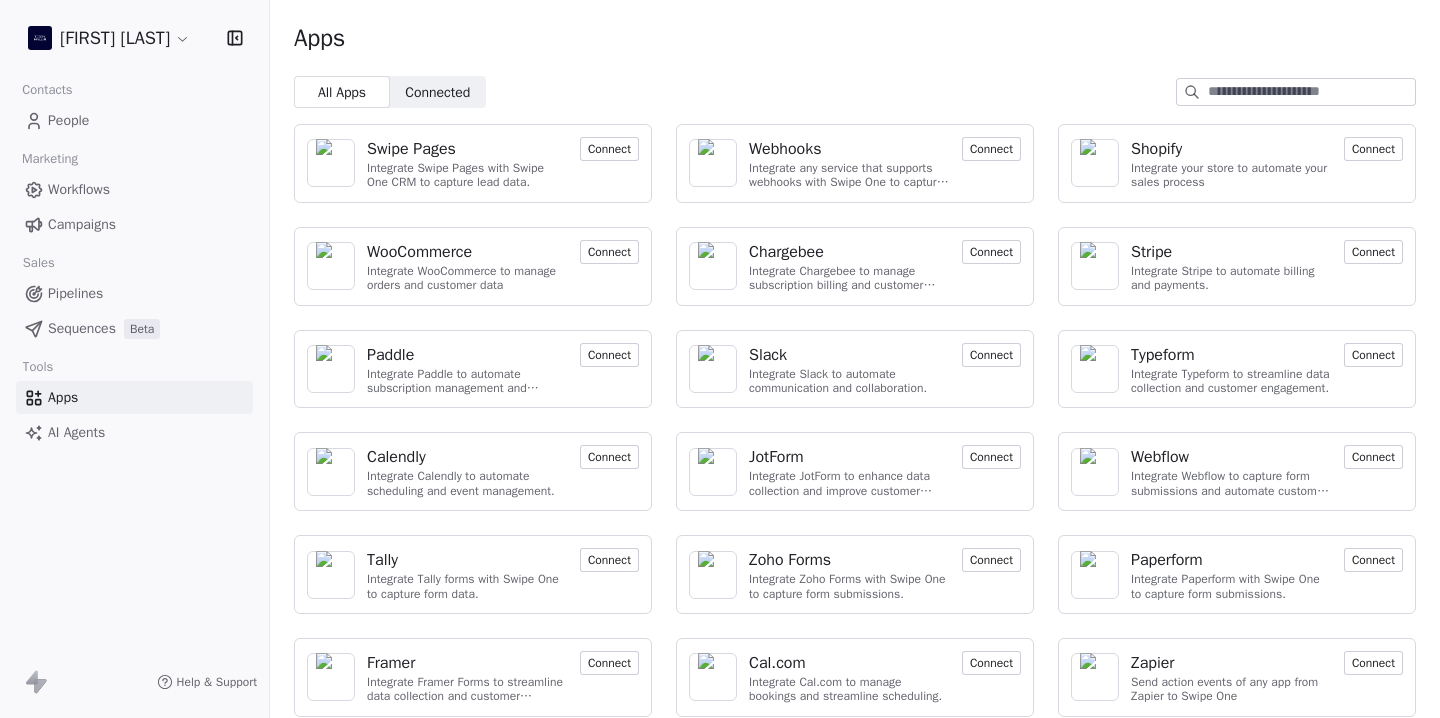 click on "AI Agents" at bounding box center [76, 432] 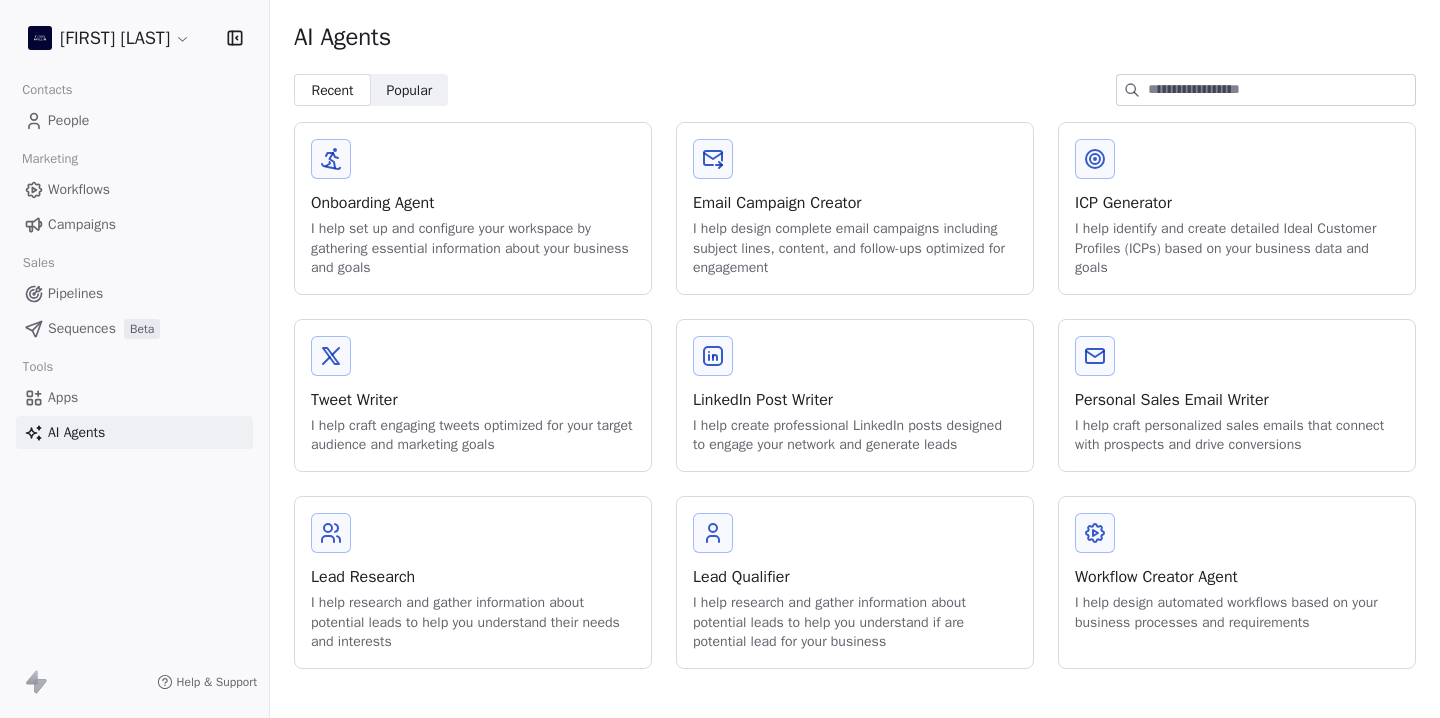 click on "People" at bounding box center [68, 120] 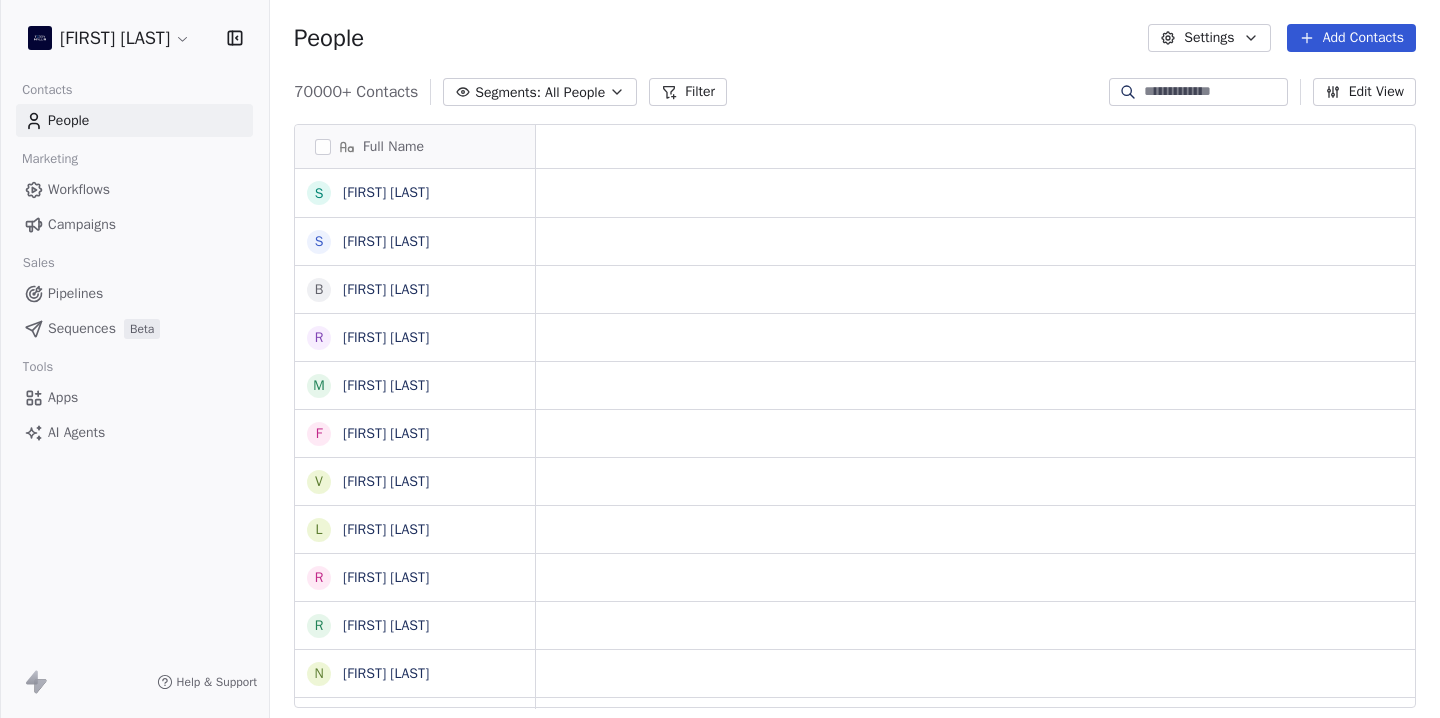 scroll, scrollTop: 631, scrollLeft: 1170, axis: both 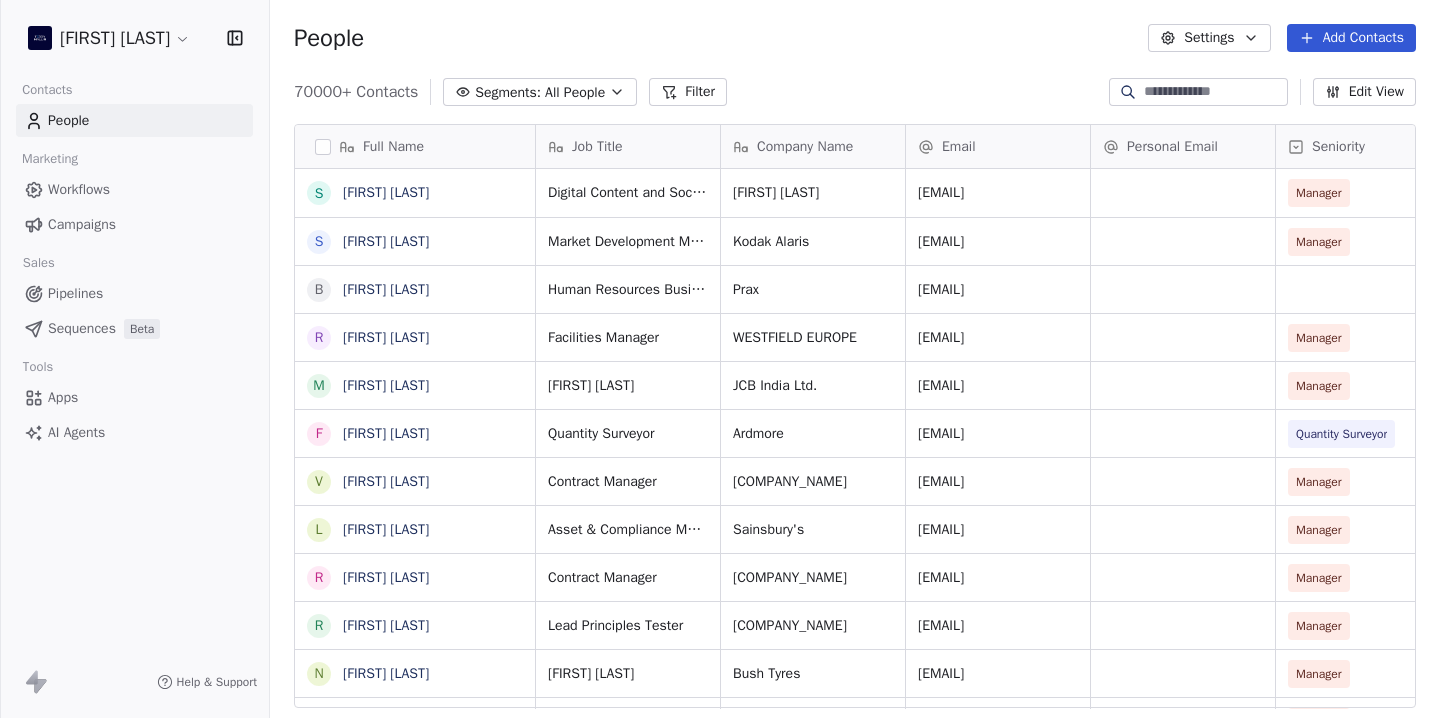 click on "People Settings  Add Contacts" at bounding box center (855, 38) 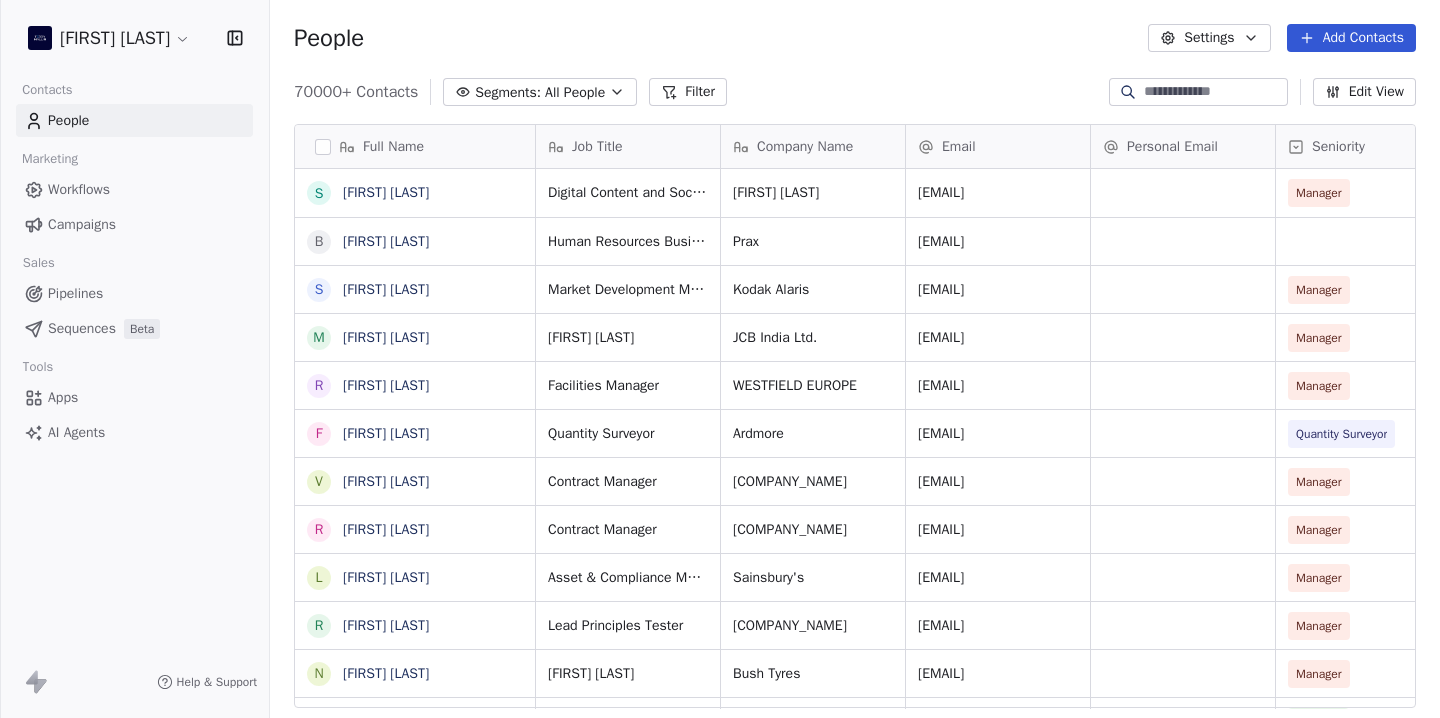 click on "Digital Content and Social Media Manager Berkeley Group Plc [EMAIL] Manager Commercial & Sales Construction Human Resources Business Partner- Retail Prax Manager" at bounding box center [720, 359] 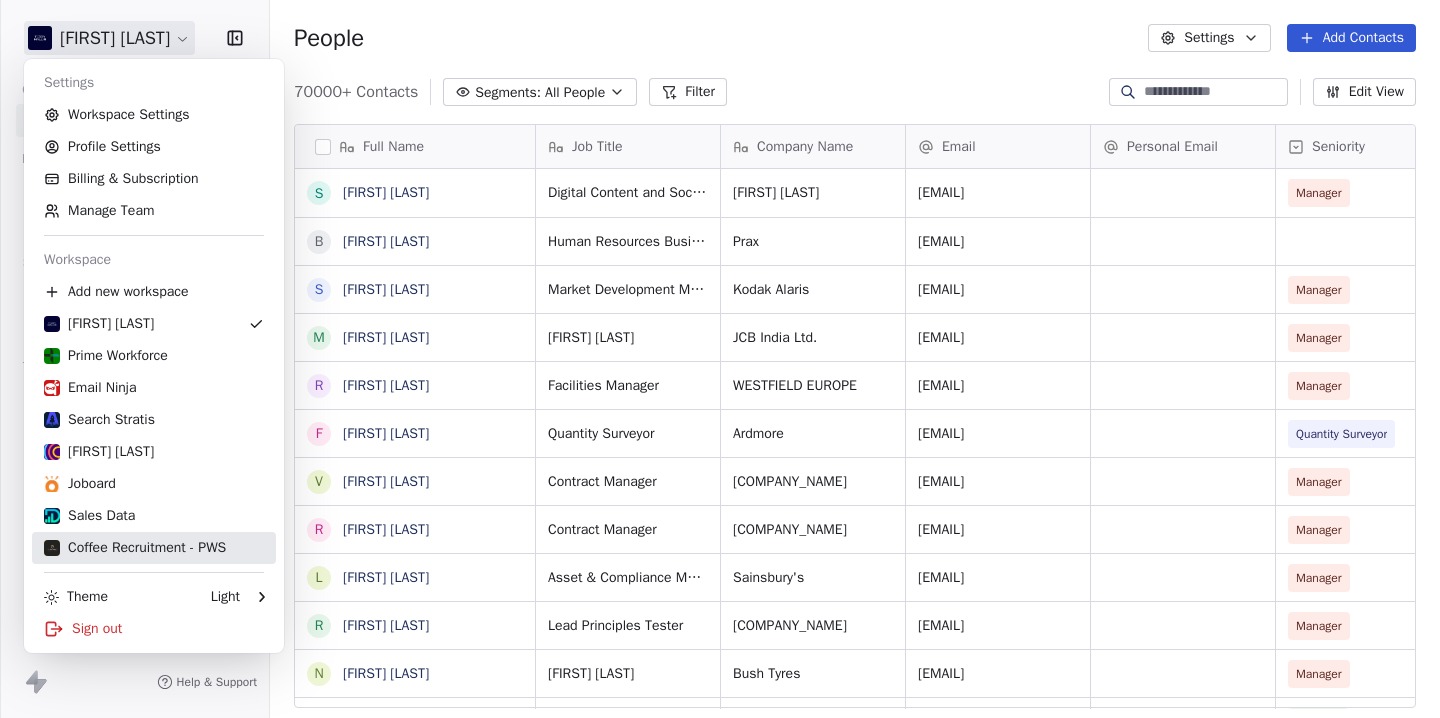 click on "Coffee Recruitment - PWS" at bounding box center [135, 548] 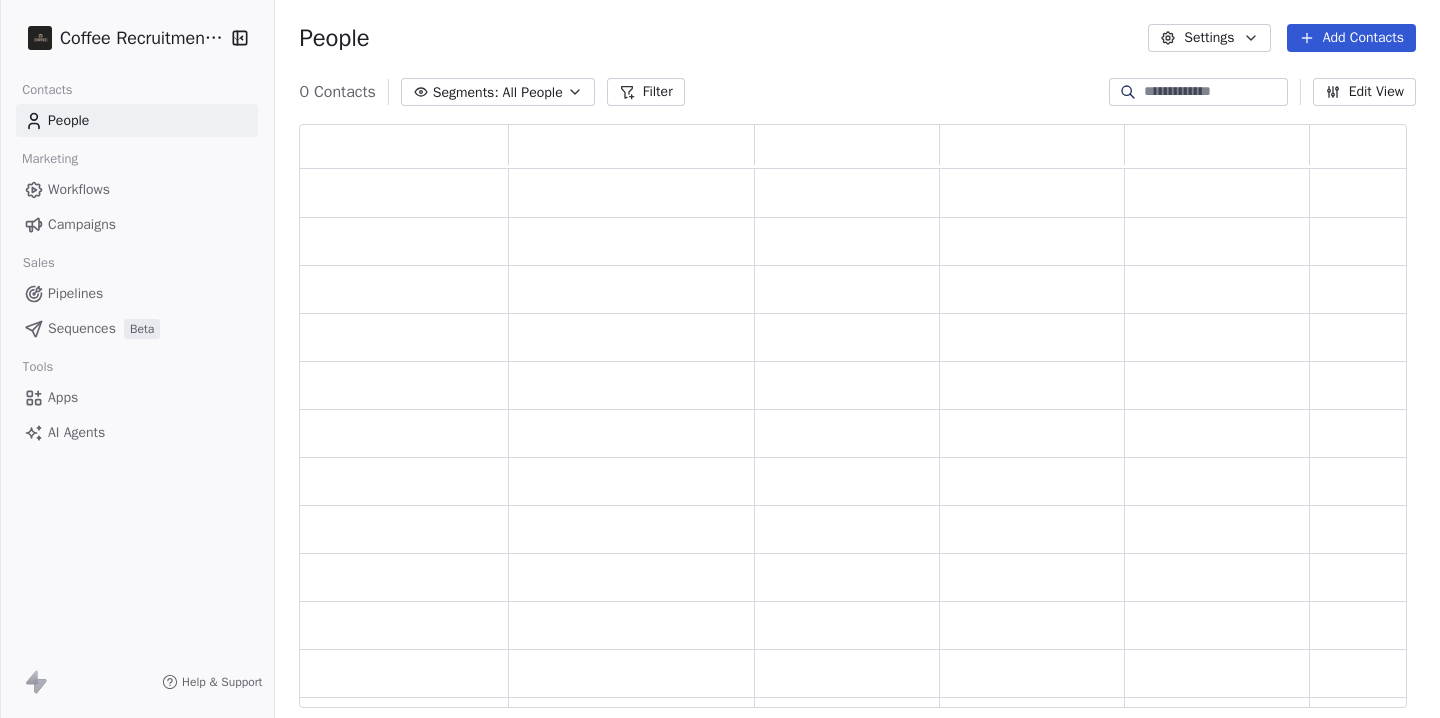 scroll, scrollTop: 1, scrollLeft: 1, axis: both 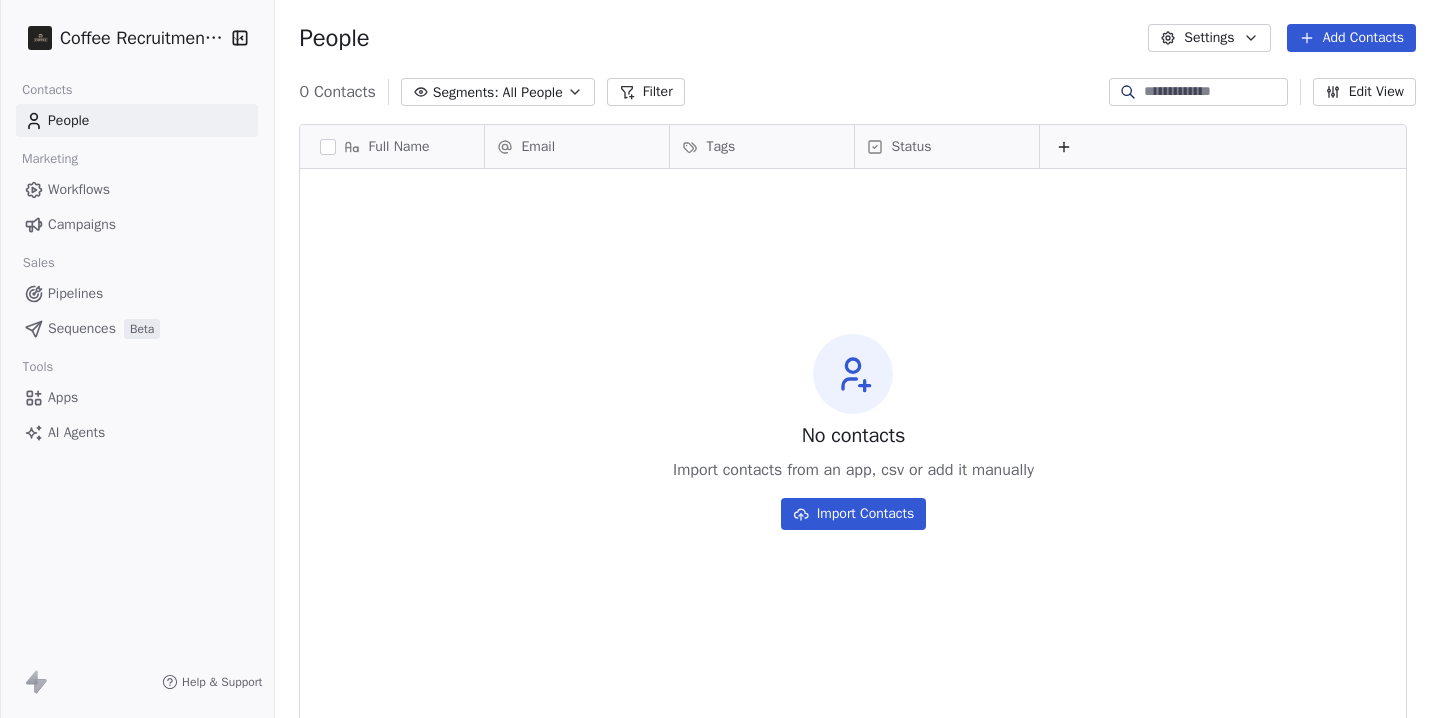 click on "Coffee Recruitment - PWS Contacts People Marketing Workflows Campaigns Sales Pipelines Sequences Beta Tools Apps AI Agents Help & Support People Settings Add Contacts 0 Contacts Segments: All People Filter Edit View Tag Add to Sequence Export Full Name Email Tags Status To pick up a draggable item, press the space bar. While dragging, use the arrow keys to move the item. Press space again to drop the item in its new position, or press escape to cancel. No contacts Import contacts from an app, csv or add it manually Import Contacts" at bounding box center (720, 359) 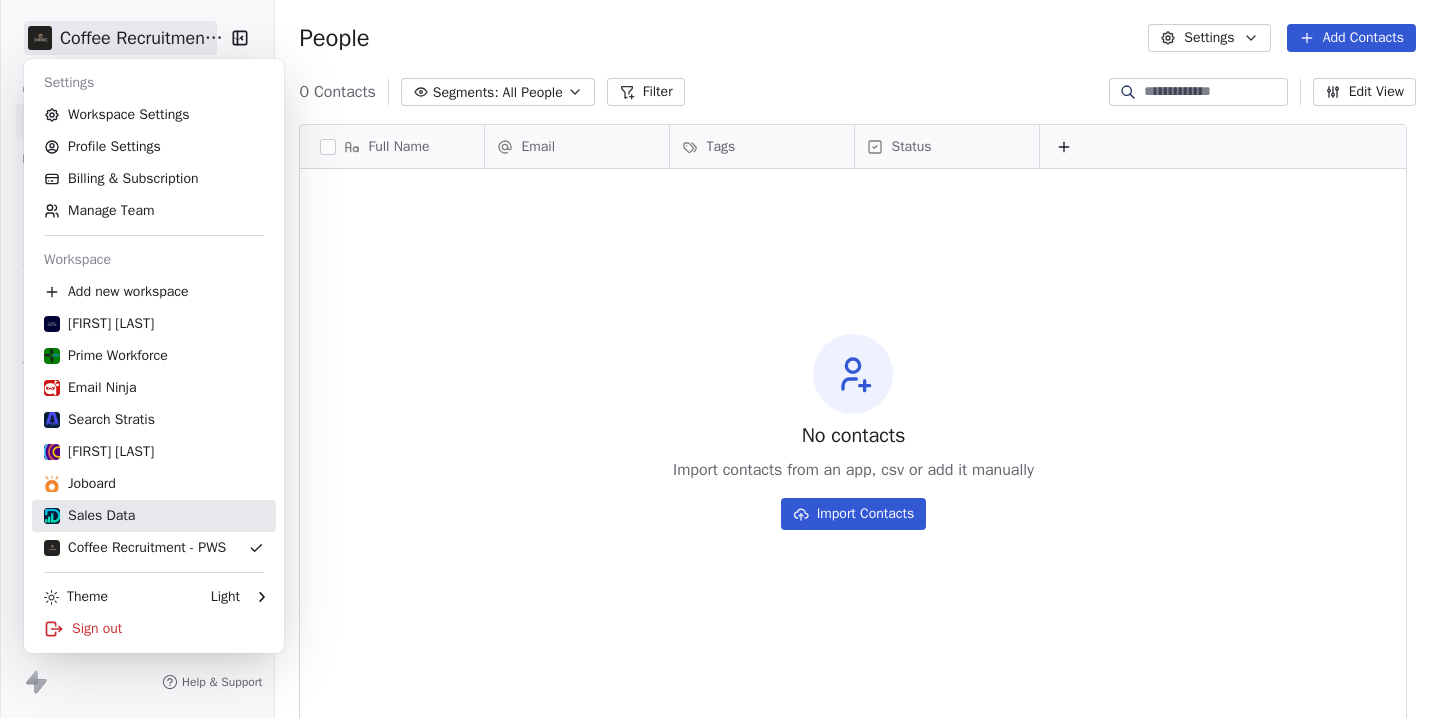 click on "Sales Data" at bounding box center (89, 516) 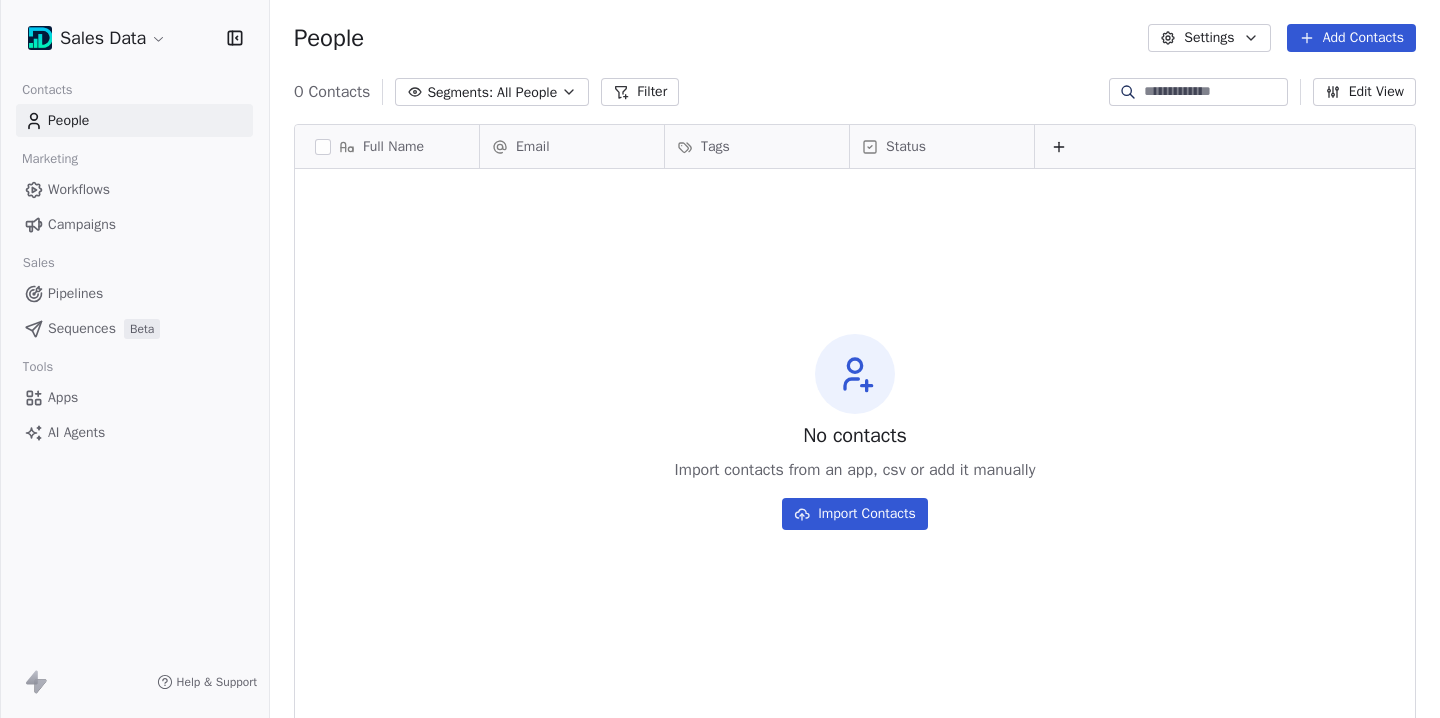 click on "Sales Data Contacts People Marketing Workflows Campaigns Sales Pipelines Sequences Beta Tools Apps AI Agents Help & Support People Settings Add Contacts 0 Contacts Segments: All People Filter Edit View Tag Add to Sequence Export Full Name Email Tags Status To pick up a draggable item, press the space bar. While dragging, use the arrow keys to move the item. Press space again to drop the item in its new position, or press escape to cancel. No contacts Import contacts from an app, csv or add it manually Import Contacts" at bounding box center (720, 359) 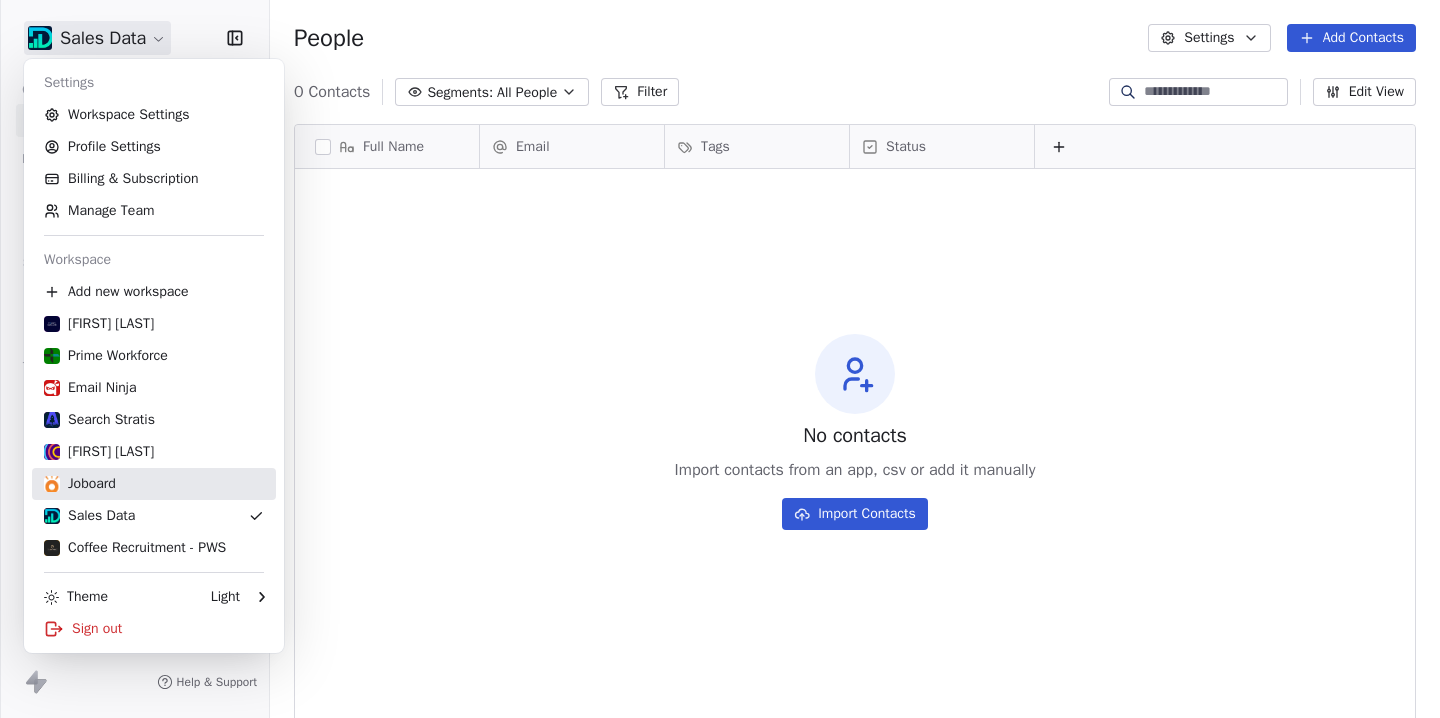 click on "Joboard" at bounding box center [80, 484] 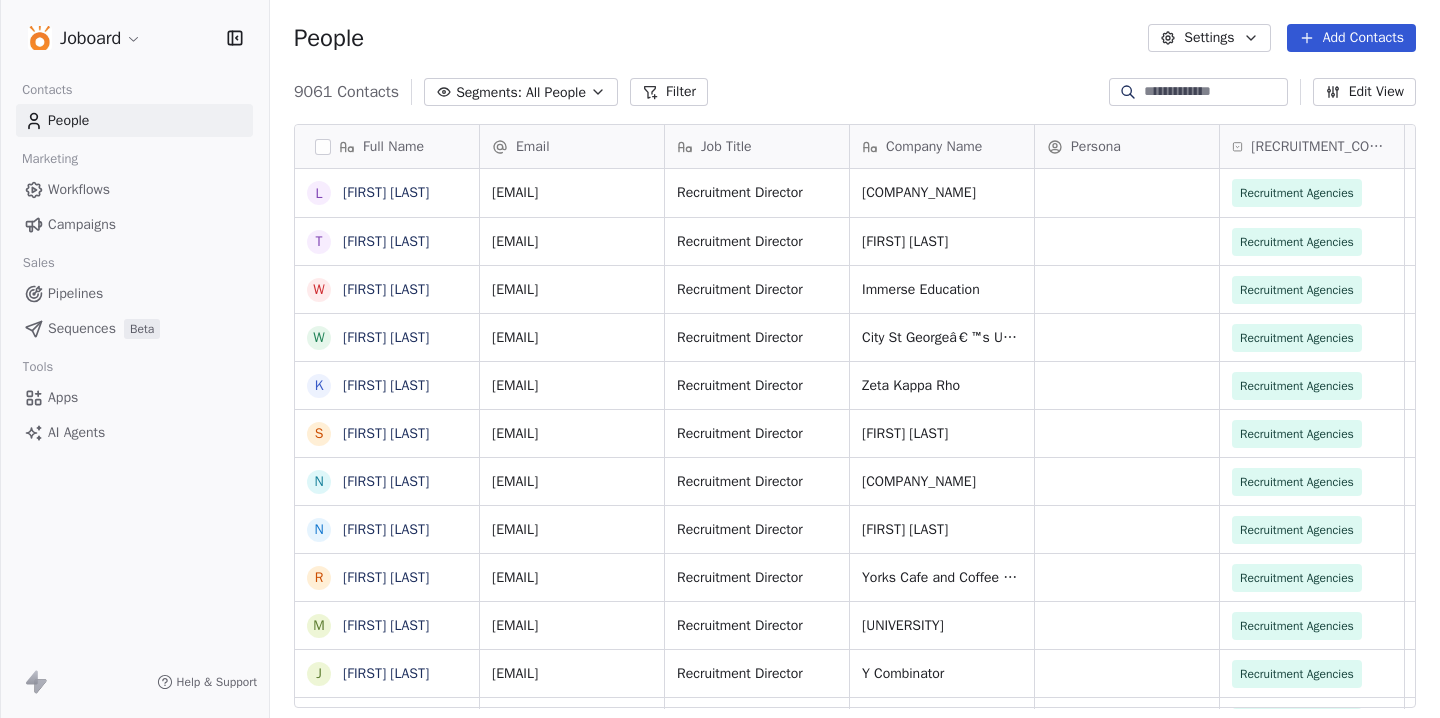 scroll, scrollTop: 1, scrollLeft: 1, axis: both 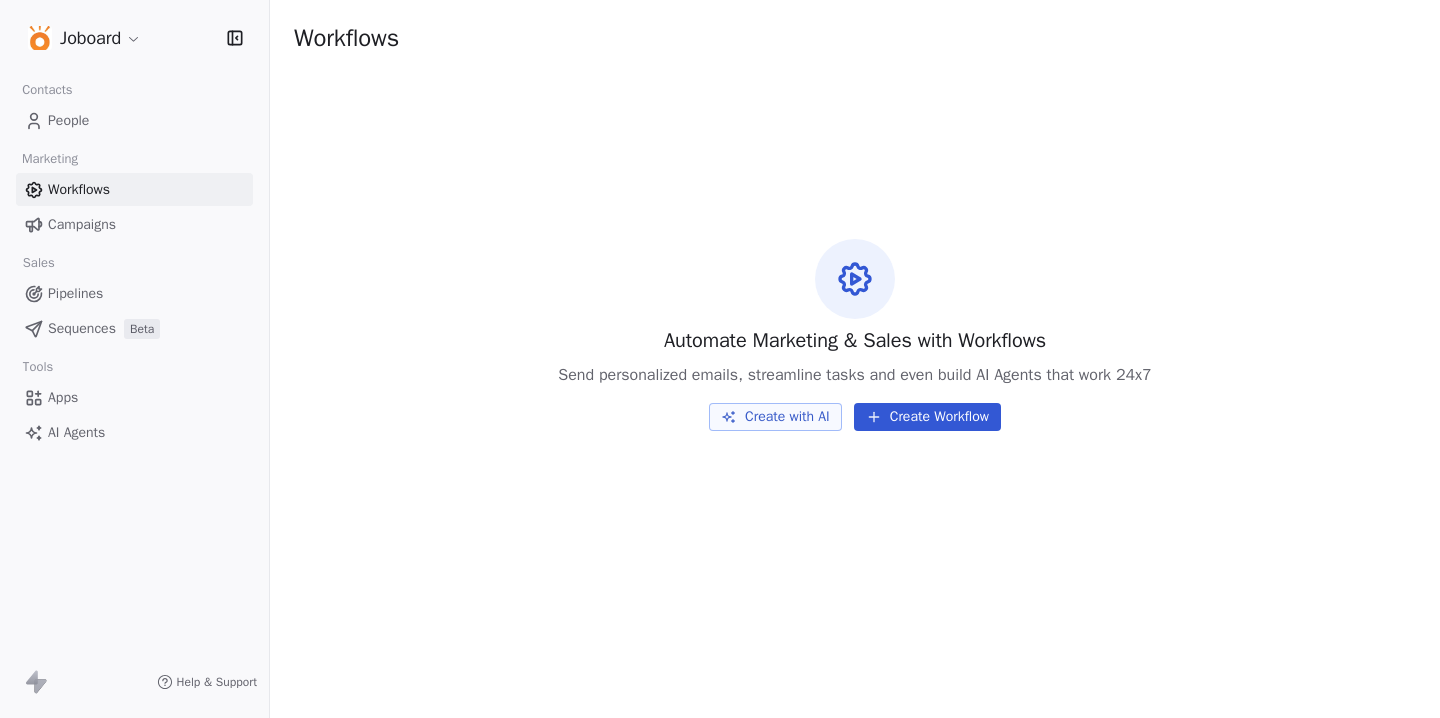 click on "Campaigns" at bounding box center [82, 224] 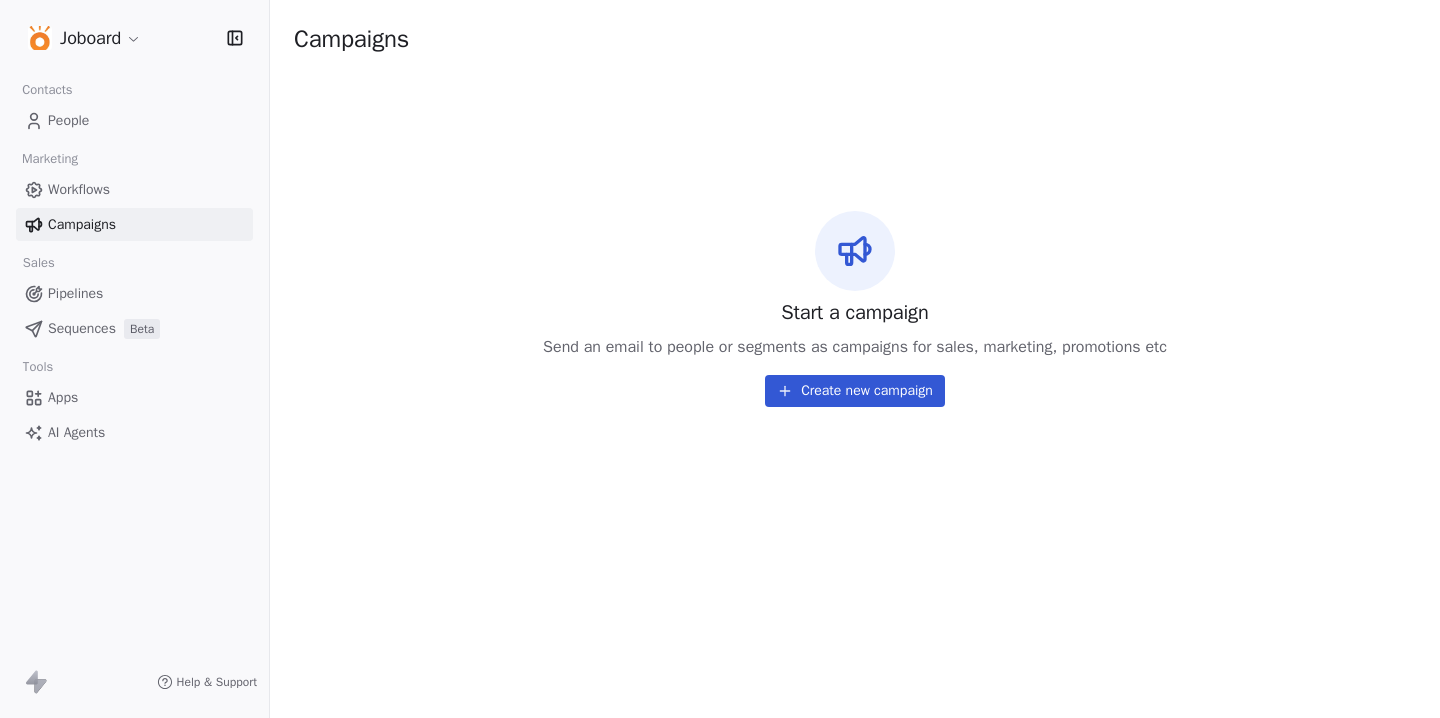 click on "Pipelines" at bounding box center (75, 293) 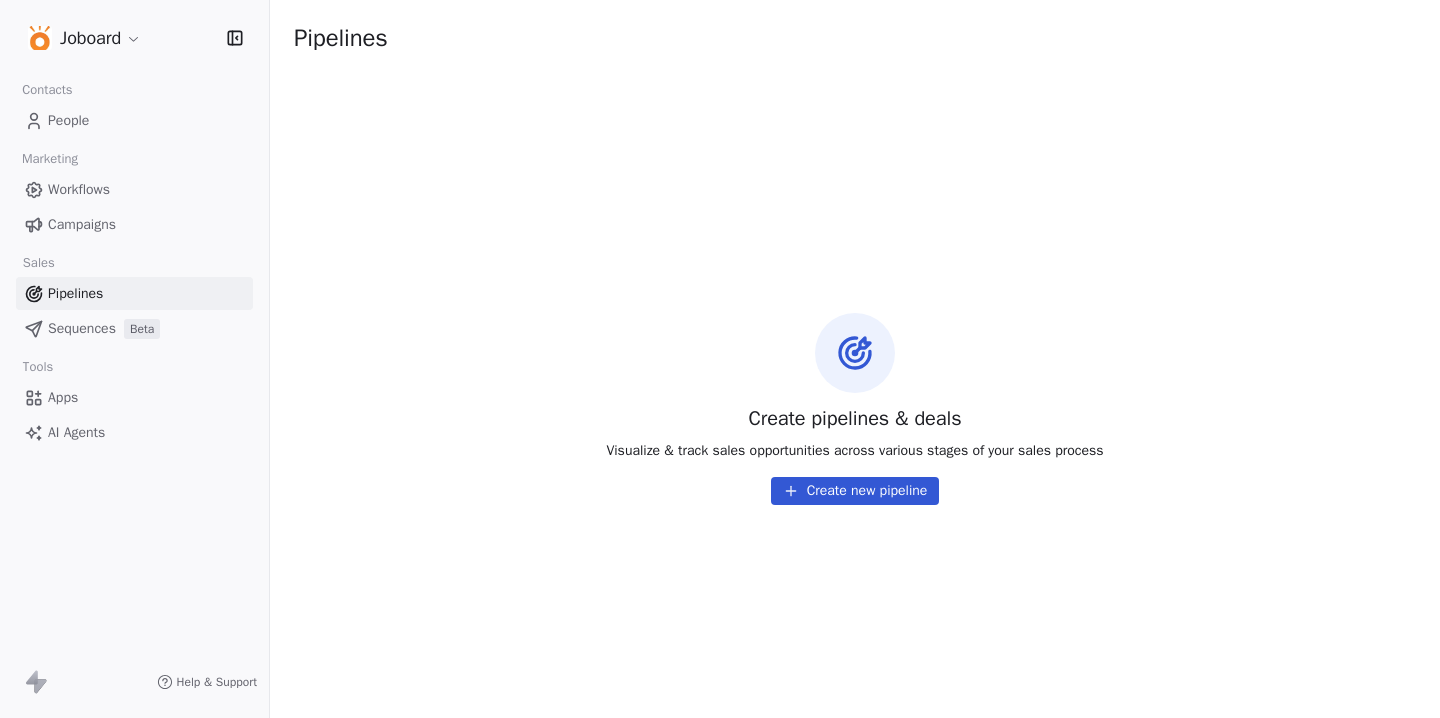 click on "Joboard Contacts People Marketing Workflows Campaigns Sales Pipelines Sequences Beta Tools Apps AI Agents Help & Support Pipelines Create pipelines & deals Visualize & track sales opportunities across various stages of your sales process Create new pipeline" at bounding box center [720, 359] 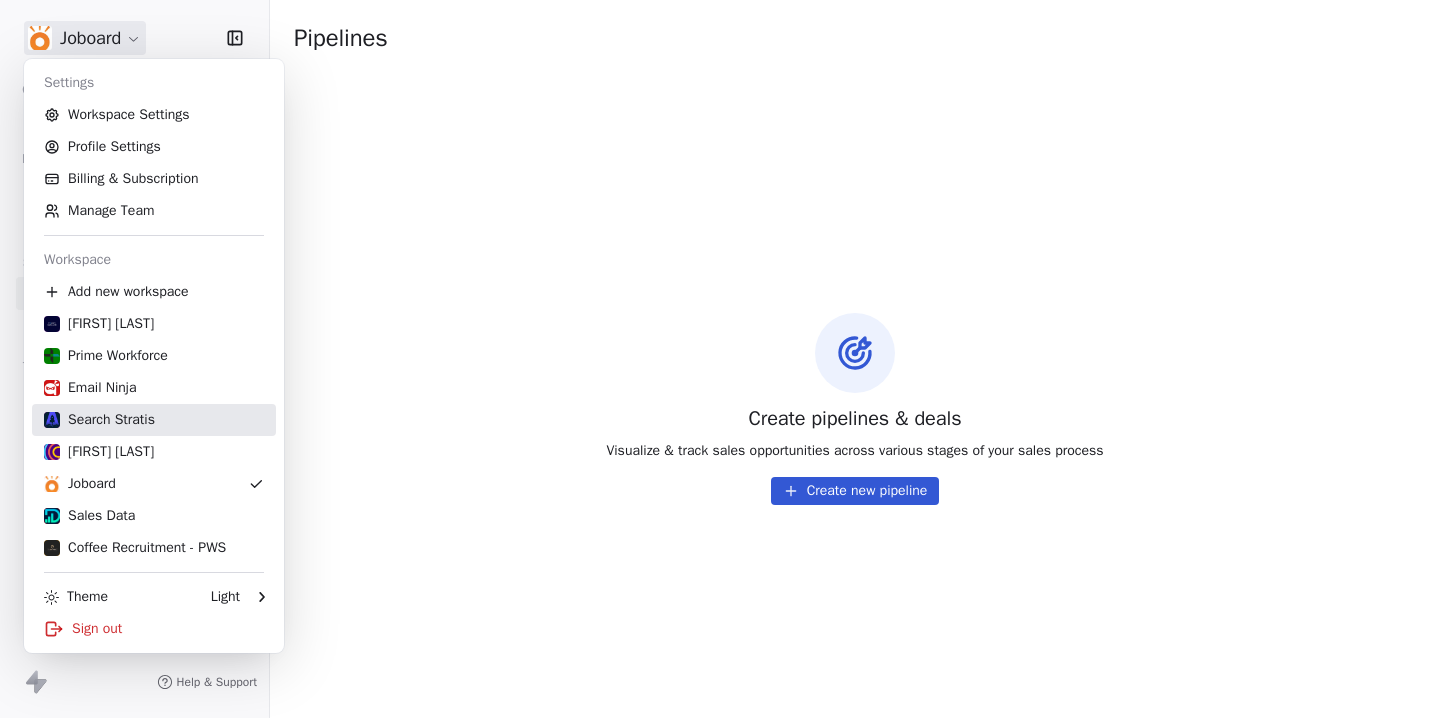 click on "Search Stratis" at bounding box center [154, 420] 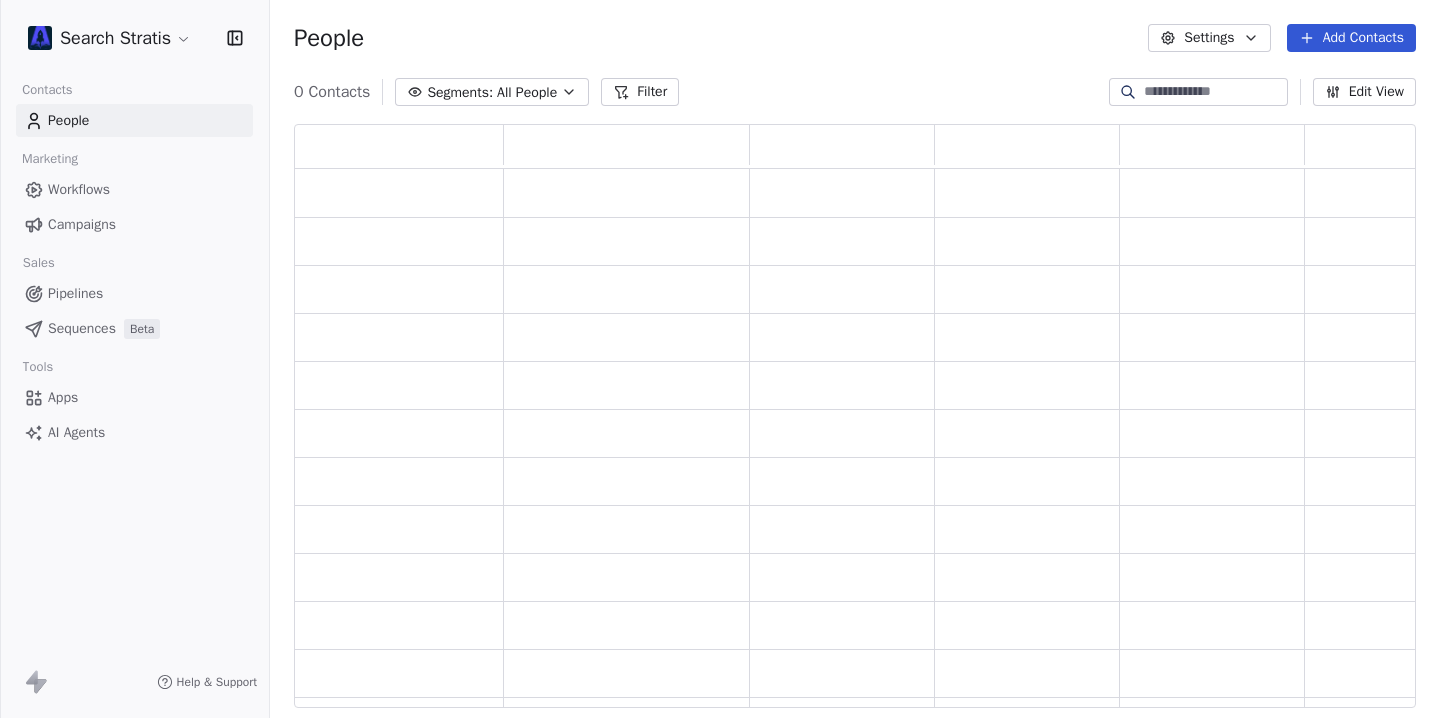 scroll, scrollTop: 1, scrollLeft: 1, axis: both 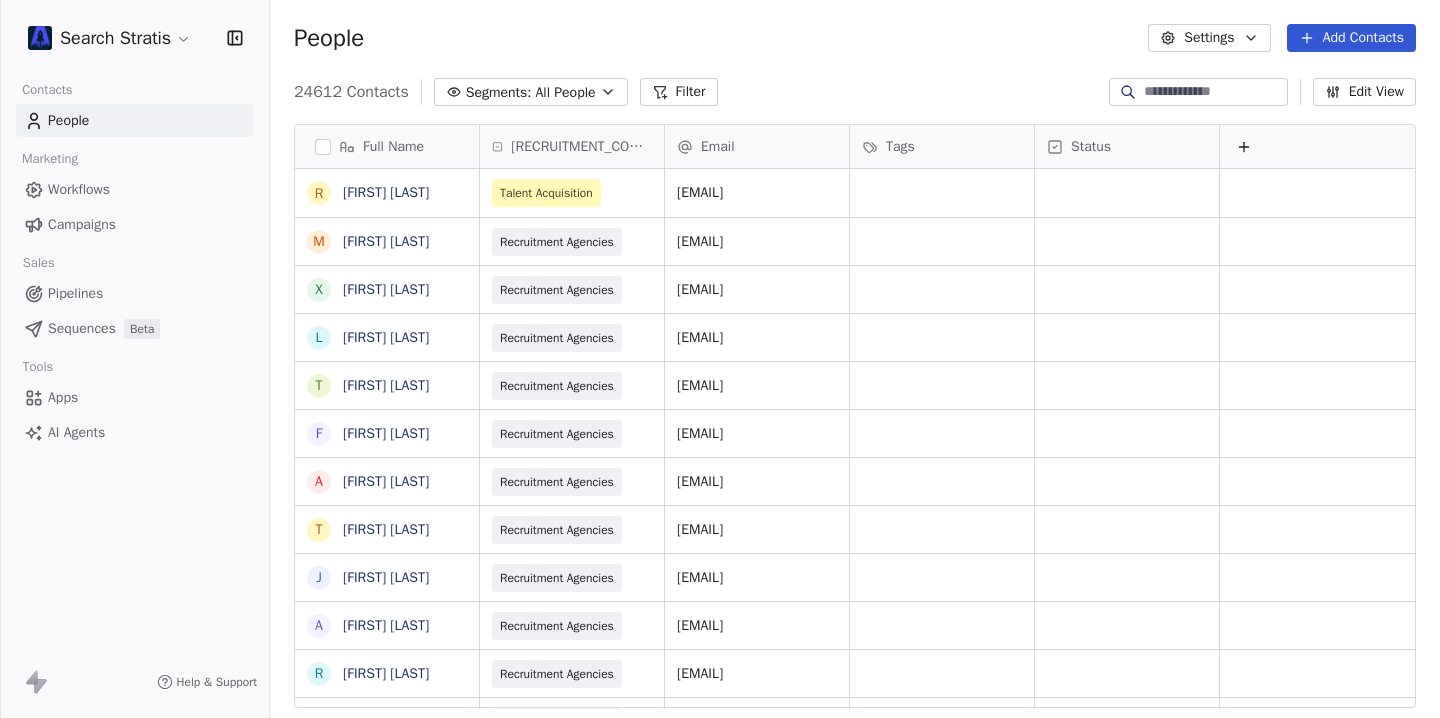 click on "Workflows" at bounding box center [79, 189] 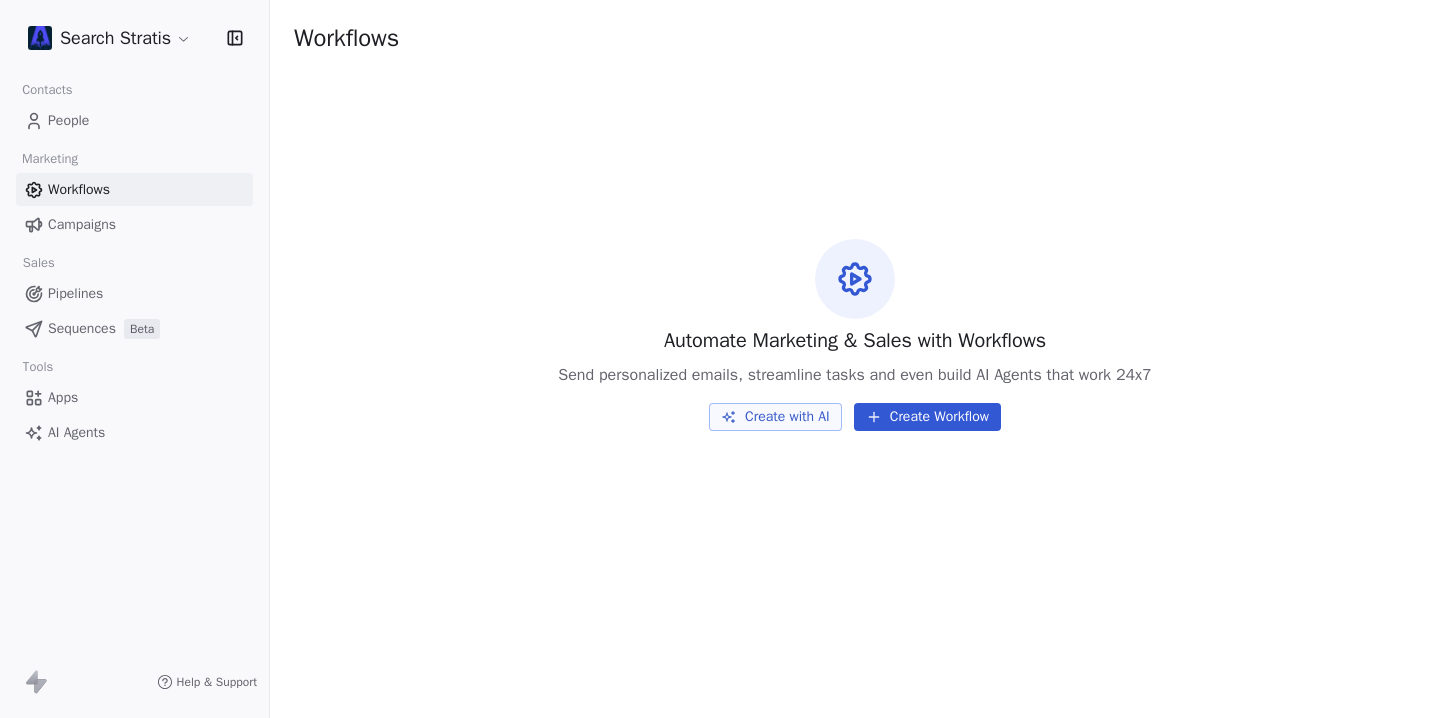 click on "Campaigns" at bounding box center [82, 224] 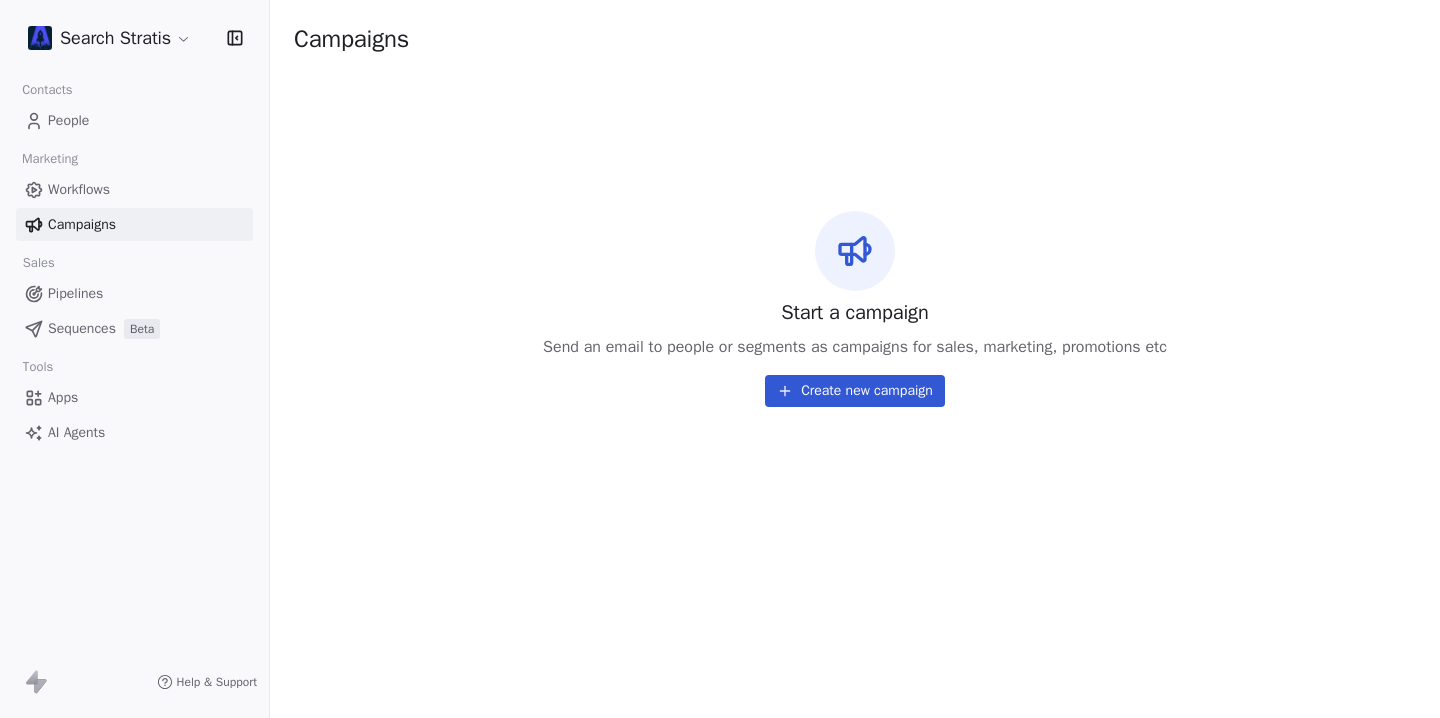 click on "Search Stratis Contacts People Marketing Workflows Campaigns Sales Pipelines Sequences Beta Tools Apps AI Agents Help & Support Campaigns Start a campaign Send an email to people or segments as campaigns for sales, marketing, promotions etc Create new campaign" at bounding box center (720, 359) 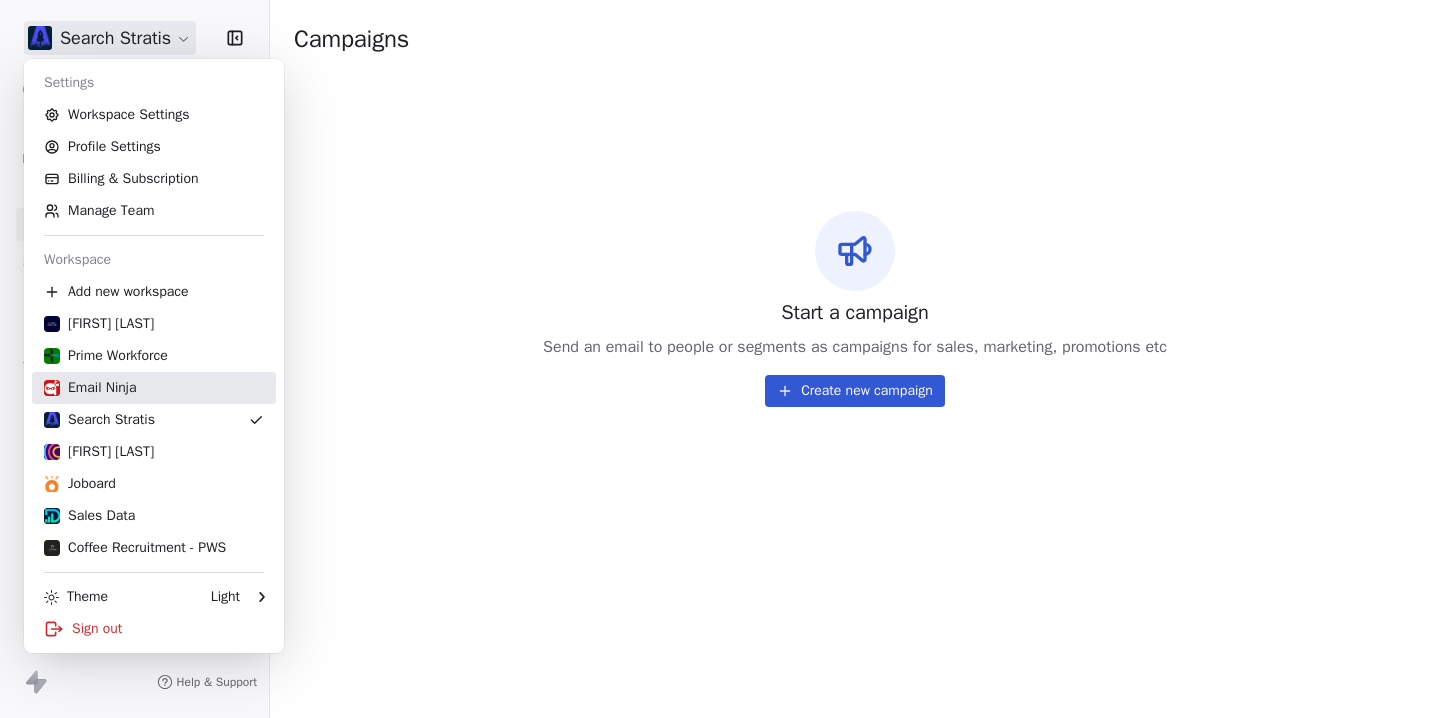 click on "Email Ninja" at bounding box center [90, 388] 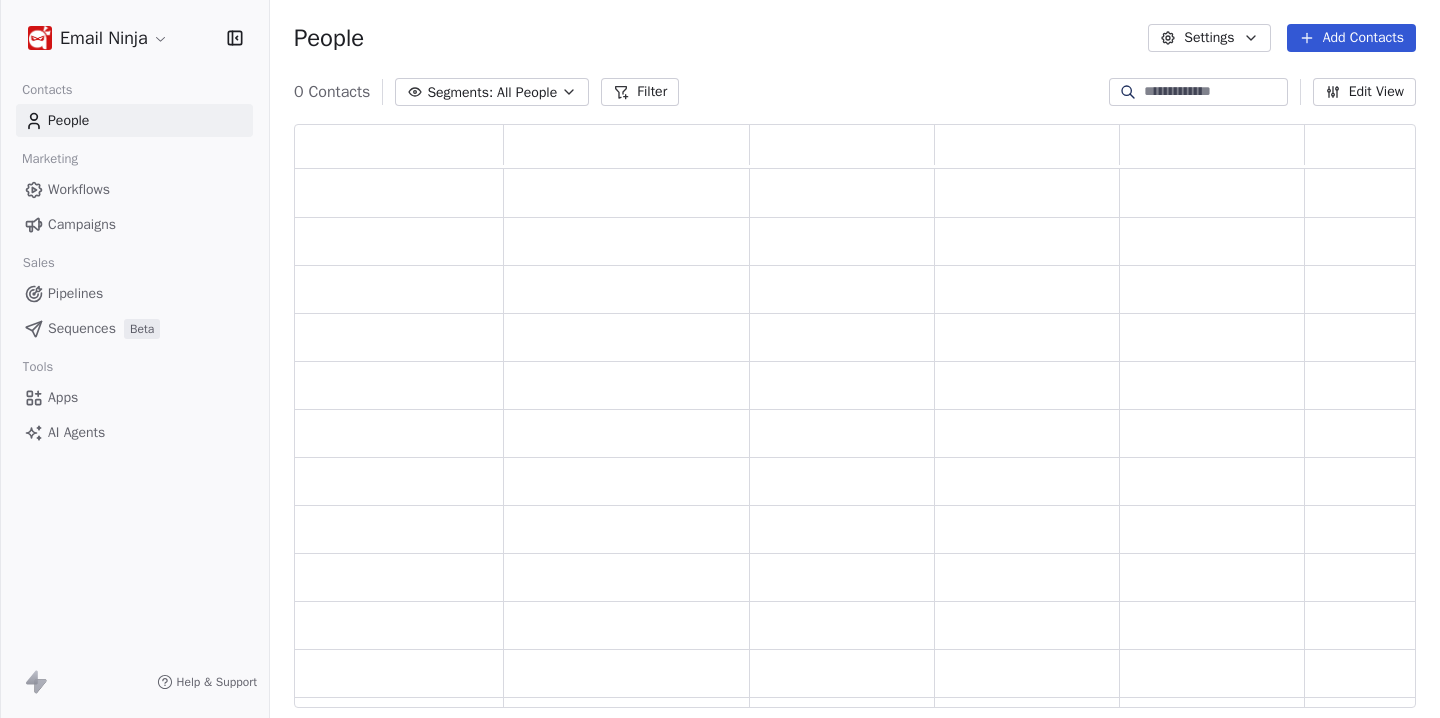 scroll, scrollTop: 1, scrollLeft: 1, axis: both 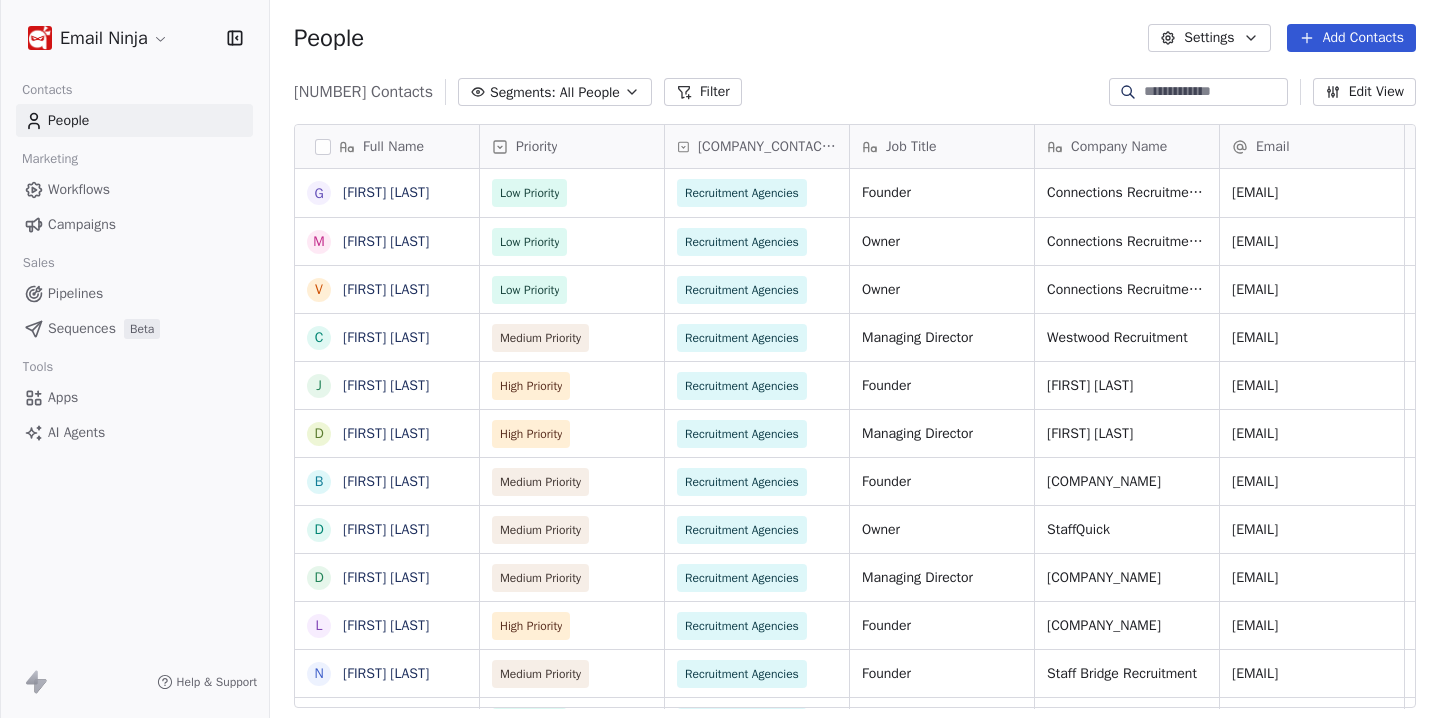click on "Workflows" at bounding box center [79, 189] 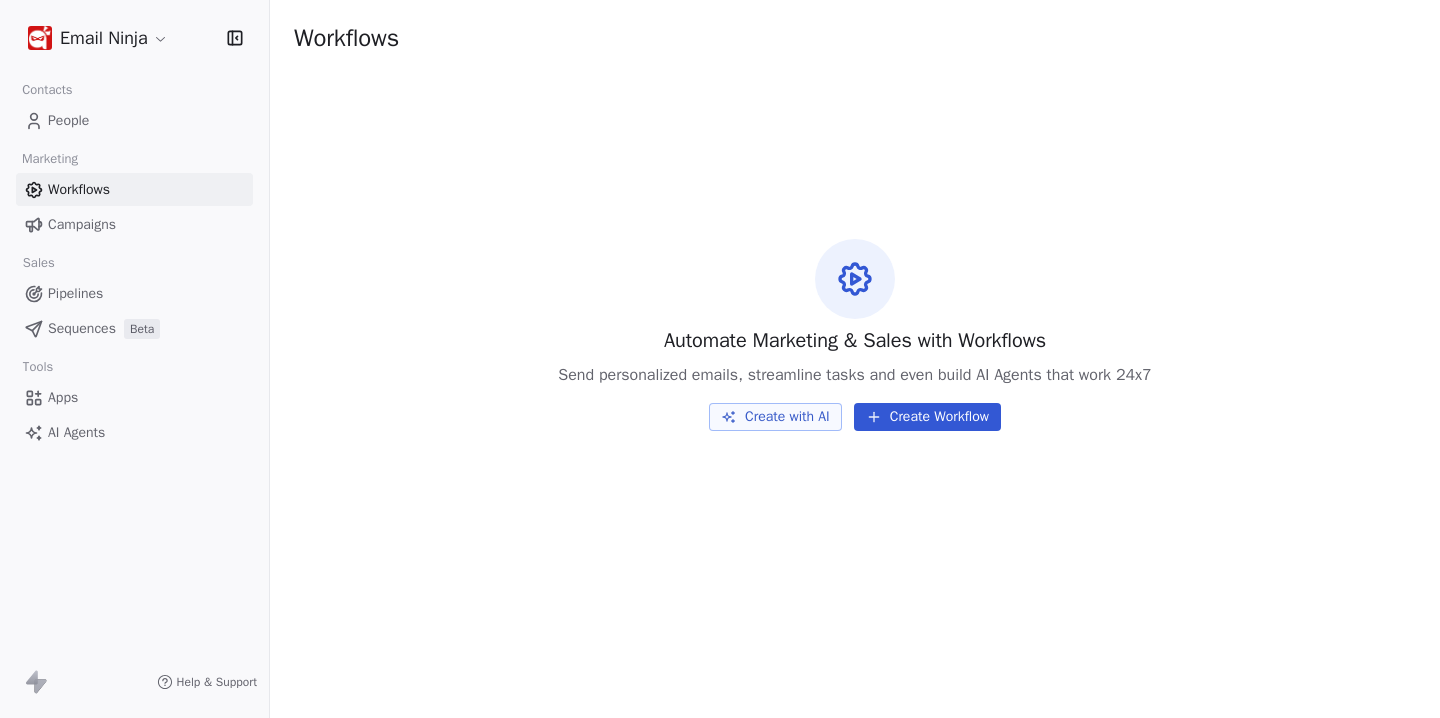 click on "Campaigns" at bounding box center [82, 224] 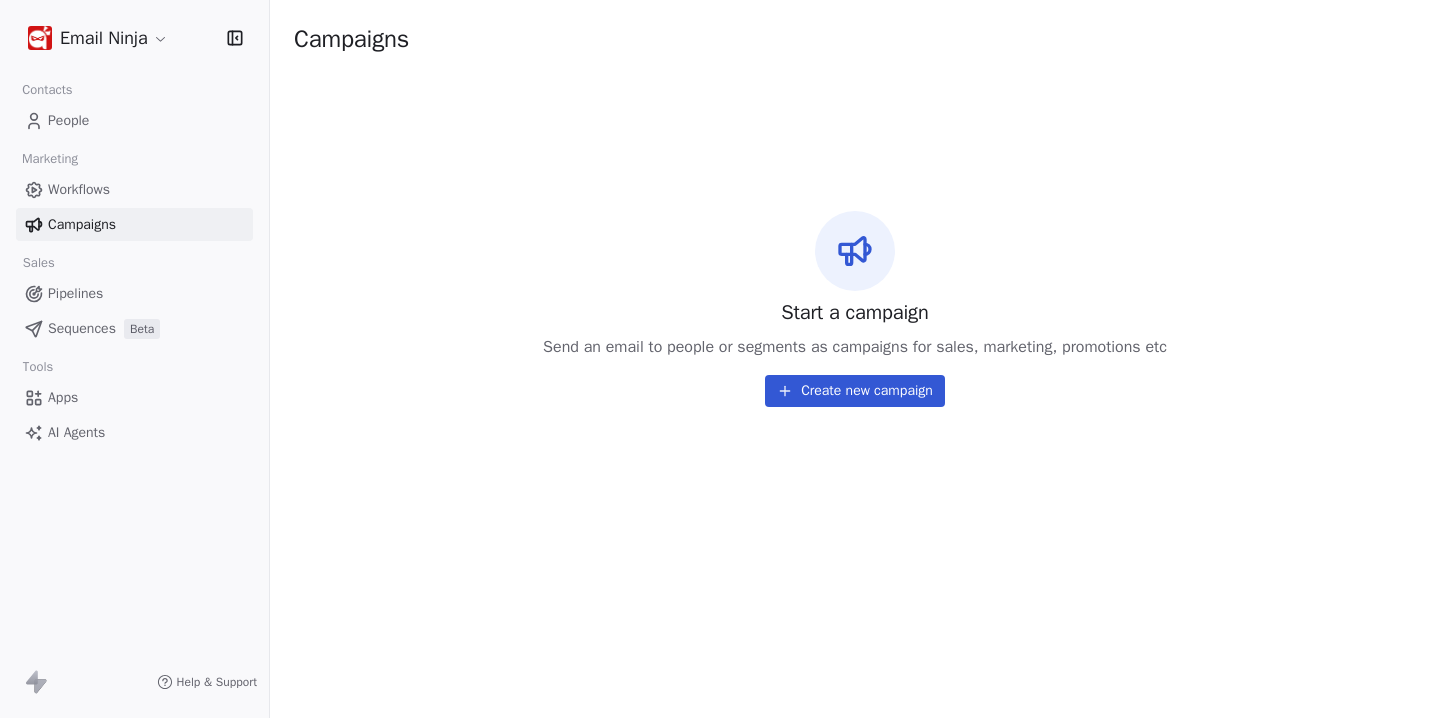 click on "Sequences" at bounding box center (82, 328) 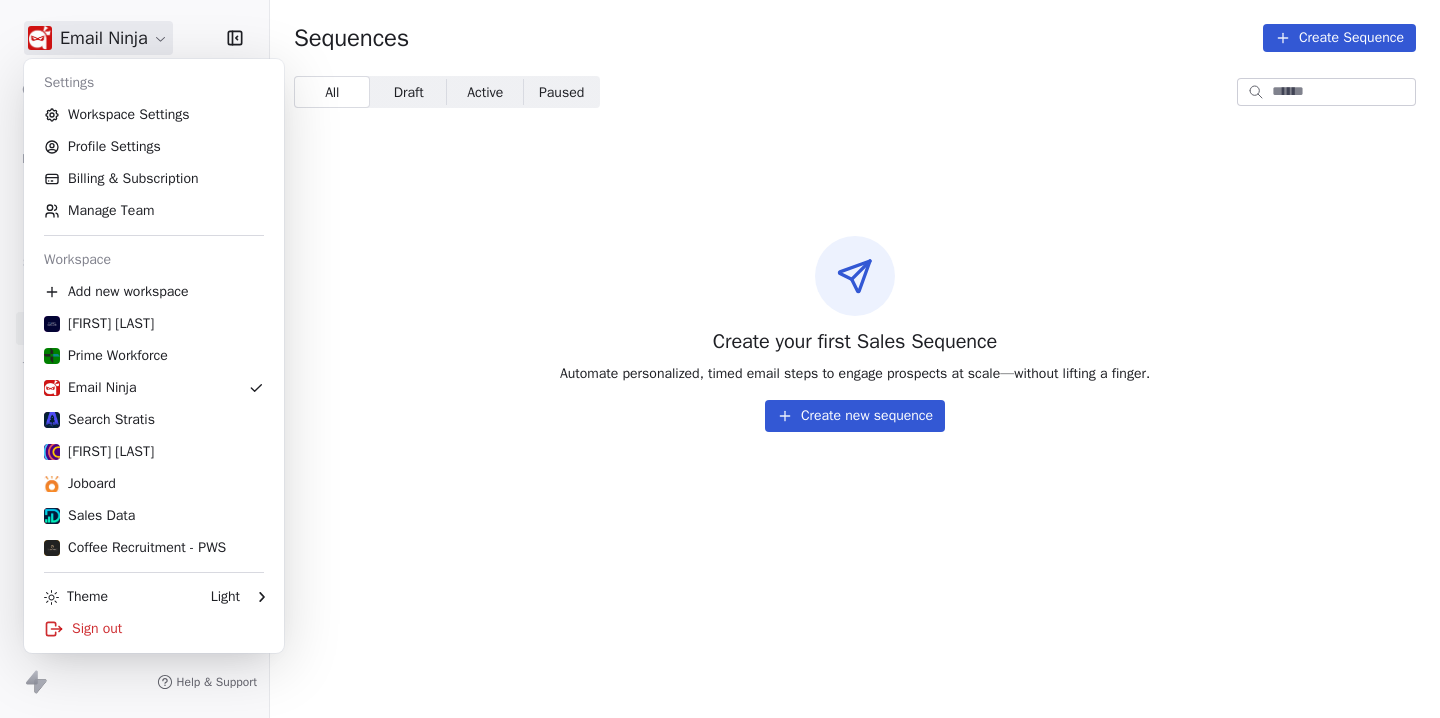 click on "Email Ninja Contacts People Marketing Workflows Campaigns Sales Pipelines Sequences Beta Tools Apps AI Agents Help & Support Sequences Create Sequence All All Draft Draft Active Active Paused Paused Create your first Sales Sequence Automate personalized, timed email steps to engage prospects at scale—without lifting a finger. Create new sequence Settings Workspace Settings Profile Settings Billing & Subscription Manage Team Workspace Add new workspace [FIRST] [LAST] Prime Workforce Email Ninja Search Stratis Clay Recruiter Joboard Sales Data Coffee Recruitment - PWS Theme Light Sign out" at bounding box center [720, 359] 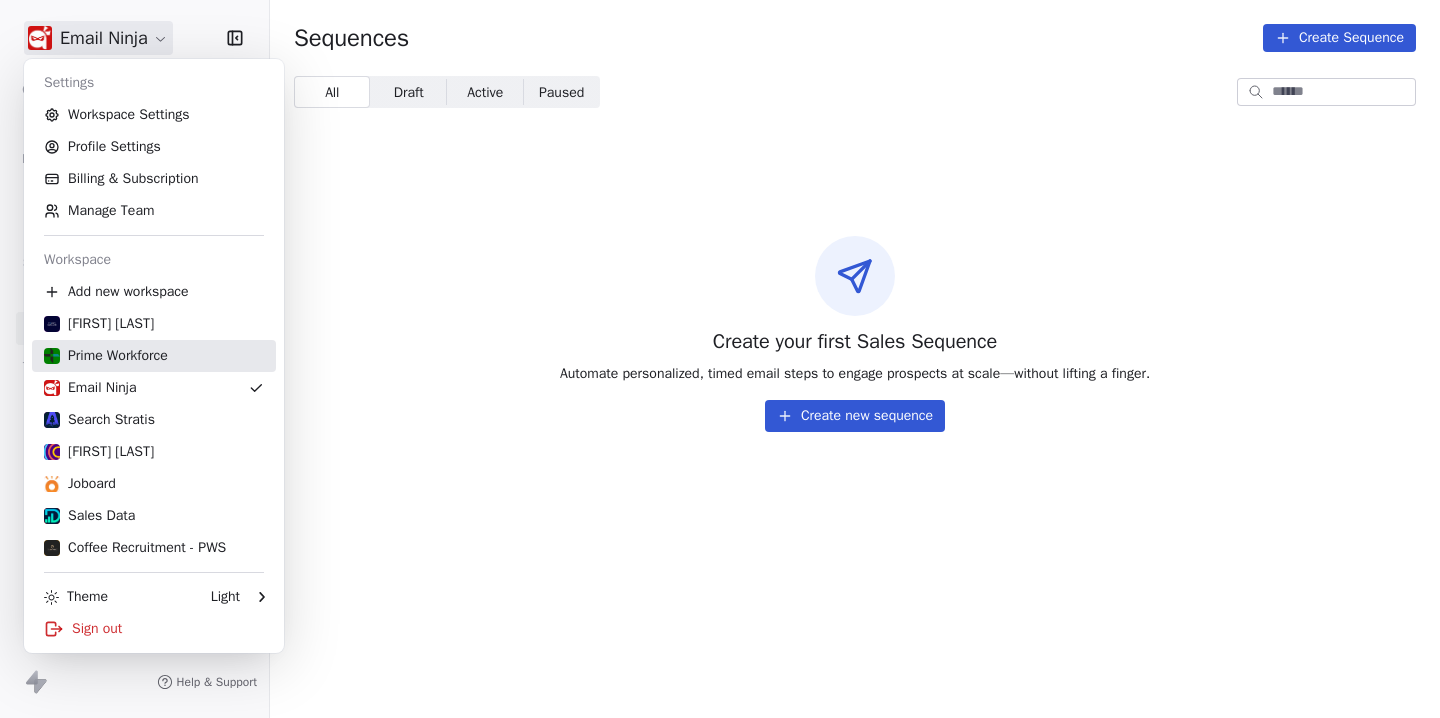 click on "Prime Workforce" at bounding box center (106, 356) 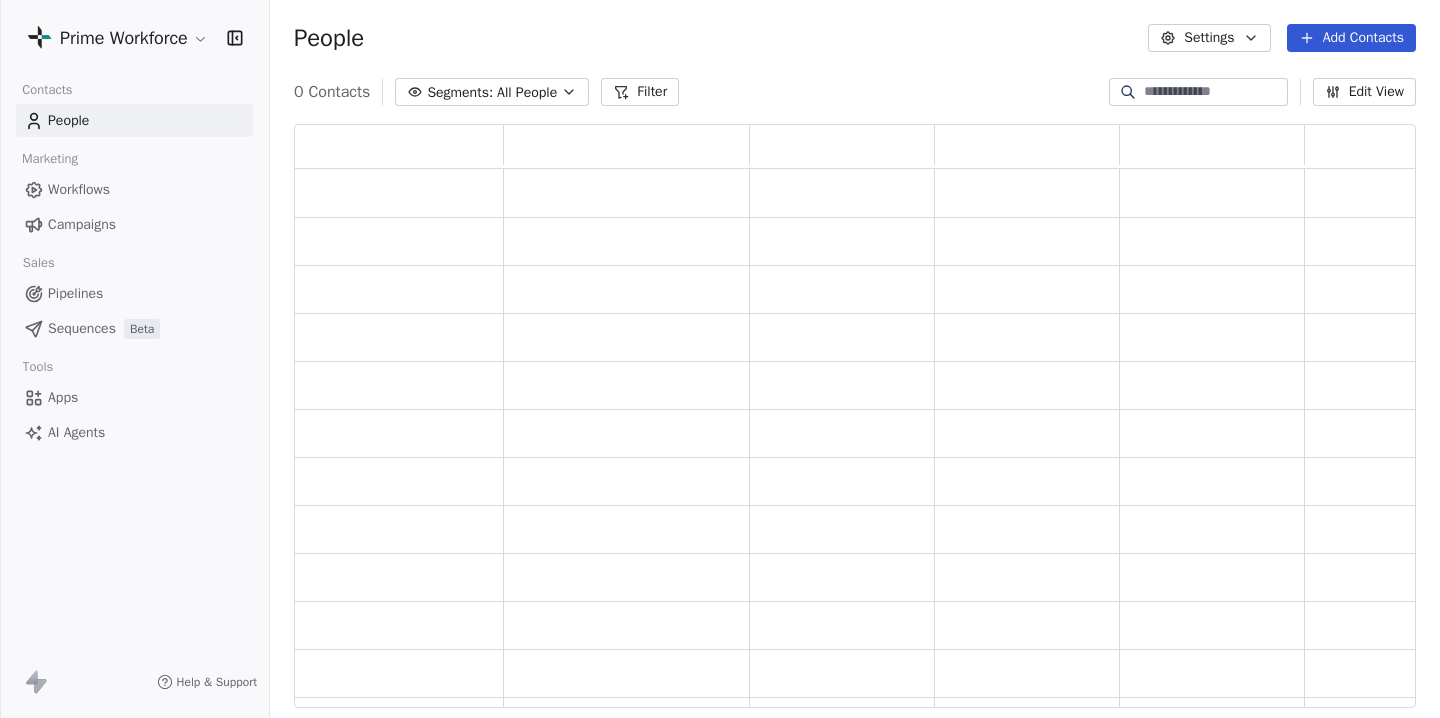 scroll, scrollTop: 1, scrollLeft: 1, axis: both 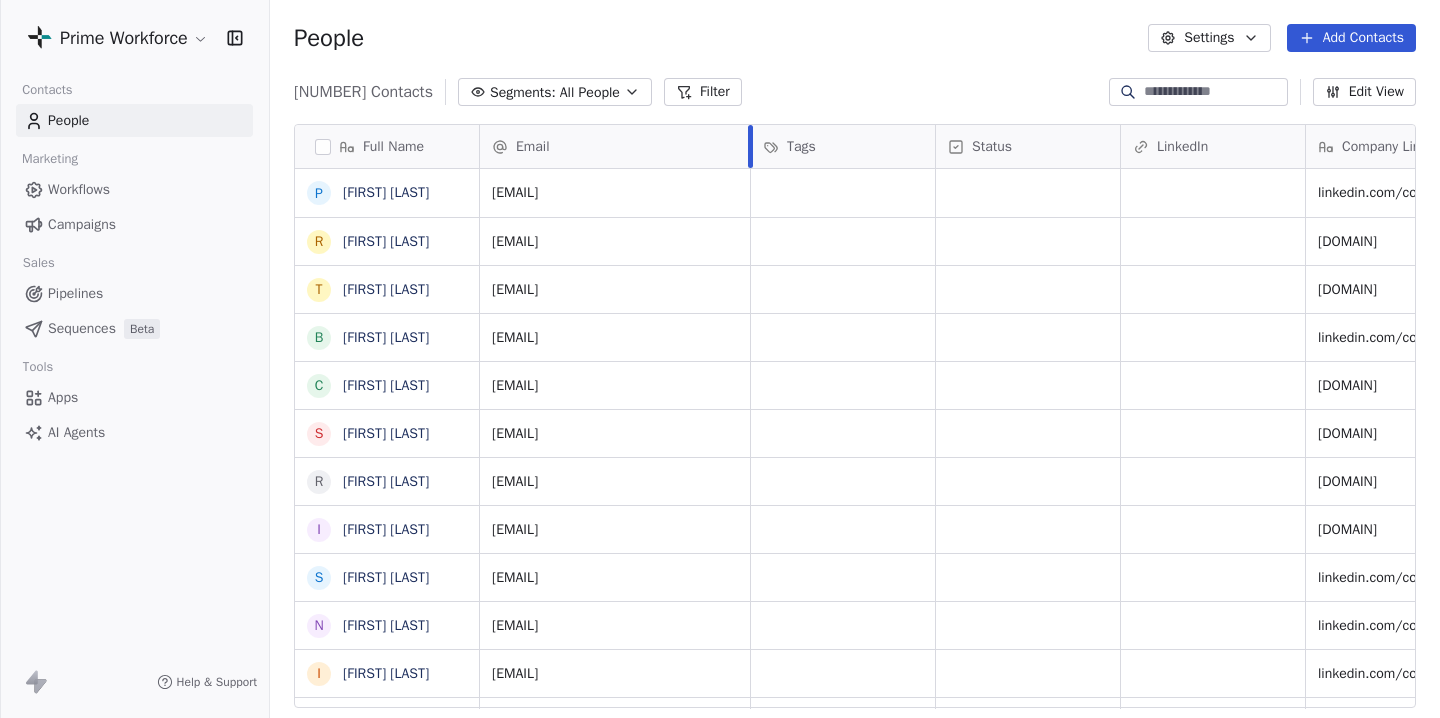 drag, startPoint x: 663, startPoint y: 144, endPoint x: 749, endPoint y: 147, distance: 86.05231 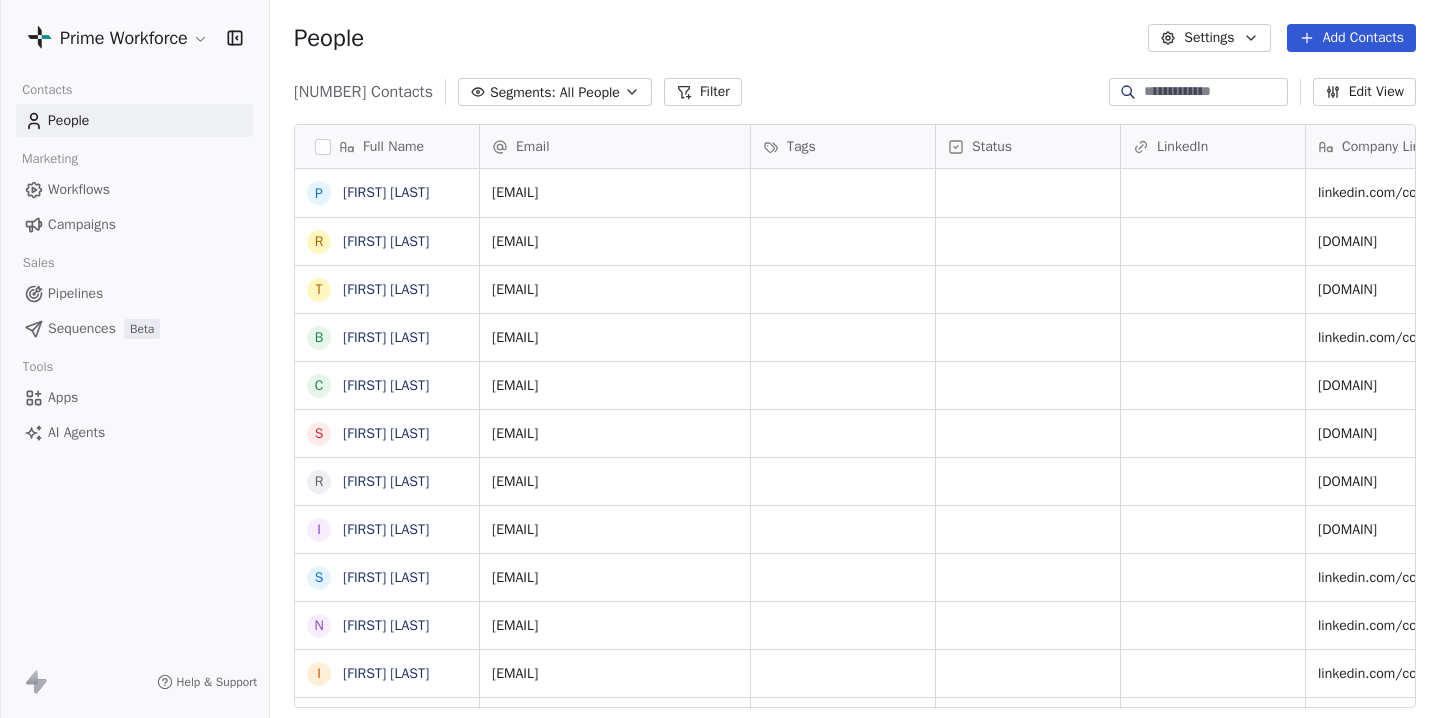 click on "Workflows" at bounding box center (79, 189) 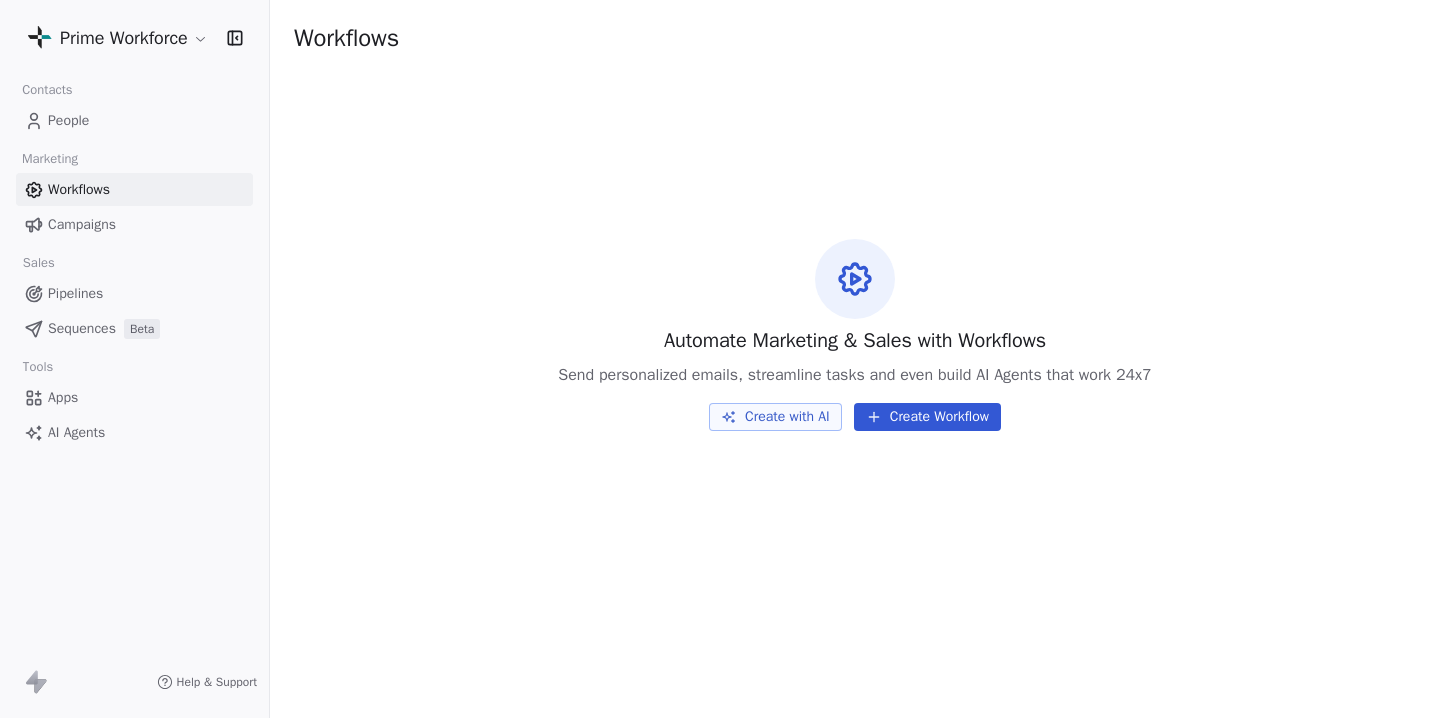 click on "Prime Workforce Contacts People Marketing Workflows Campaigns Sales Pipelines Sequences Beta Tools Apps AI Agents Help & Support Workflows Automate Marketing & Sales with Workflows Send personalized emails, streamline tasks and even build AI Agents that work 24x7 Create with AI Create Workflow" at bounding box center (720, 359) 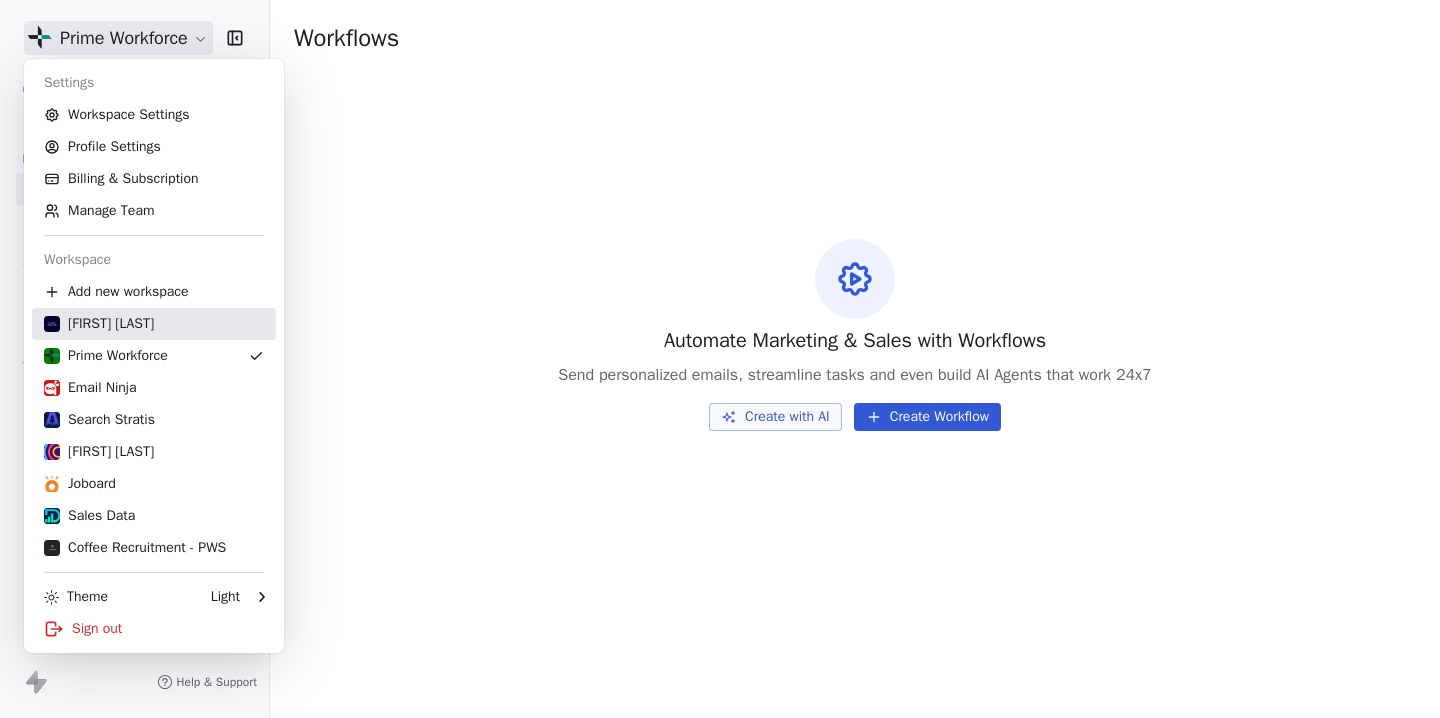 click on "[FIRST] [LAST]" at bounding box center [99, 324] 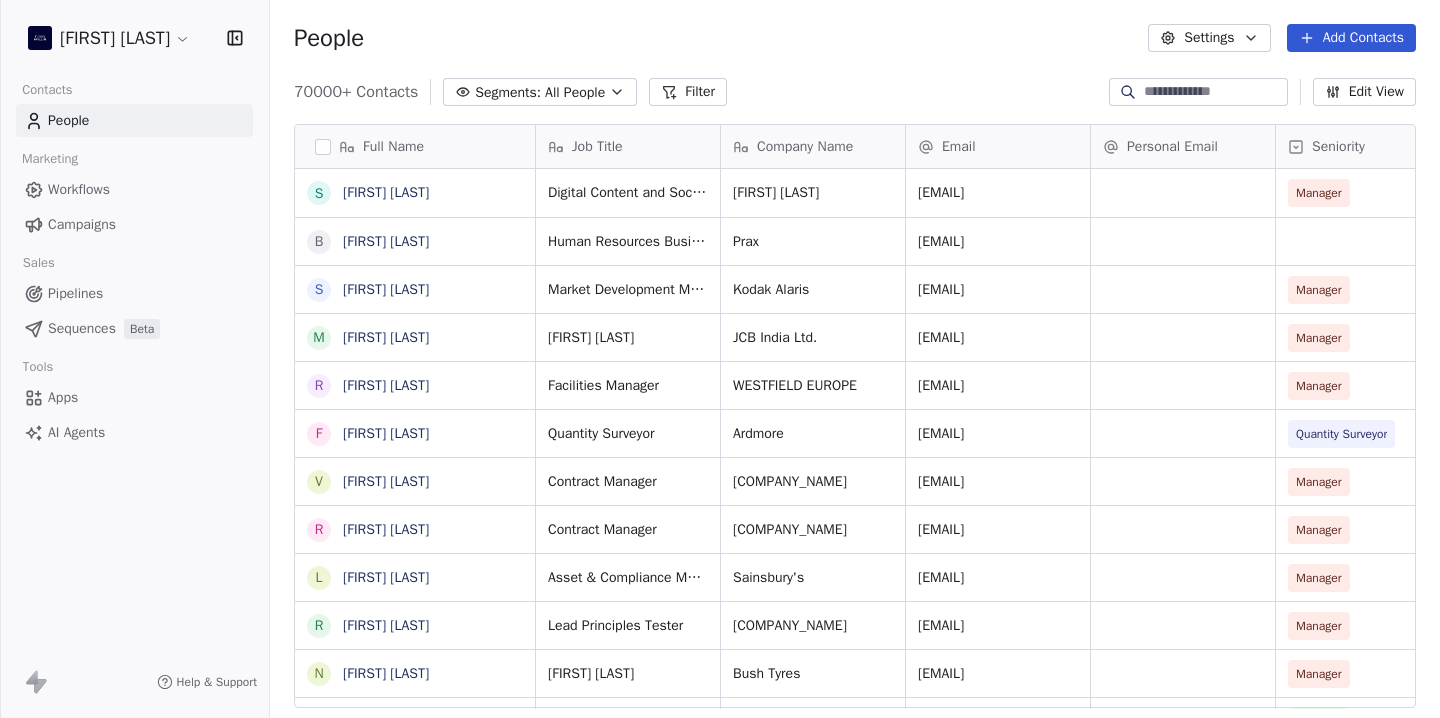 scroll, scrollTop: 1, scrollLeft: 1, axis: both 